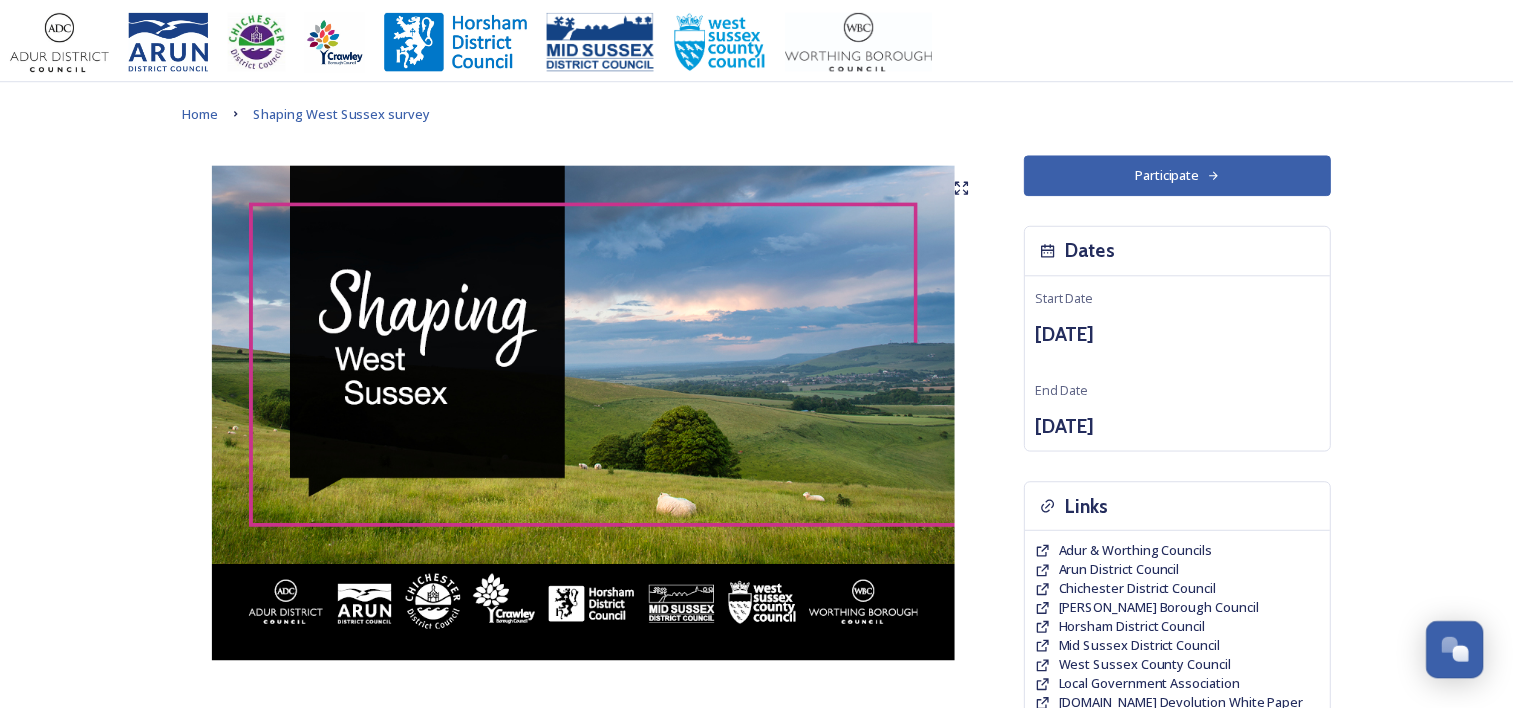 scroll, scrollTop: 0, scrollLeft: 0, axis: both 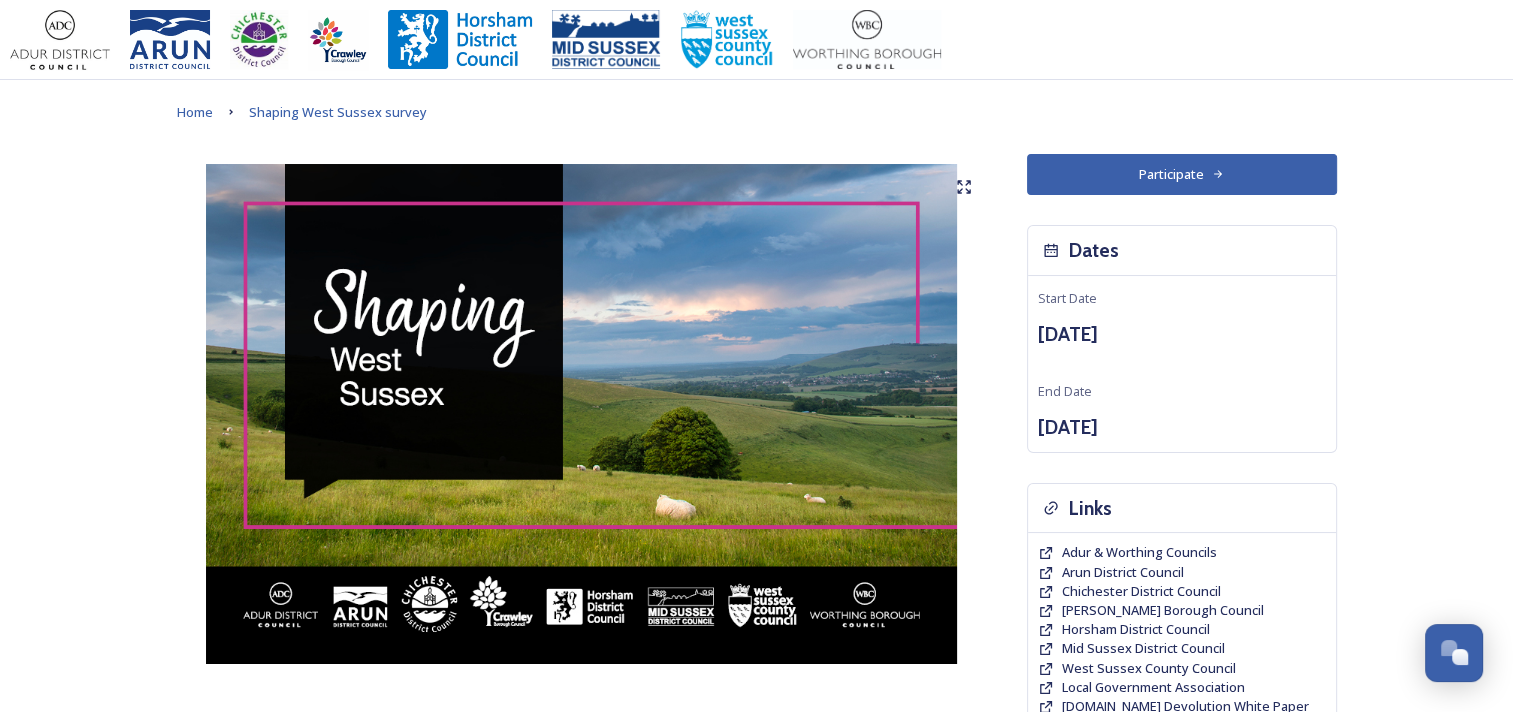 click on "Participate" at bounding box center (1182, 174) 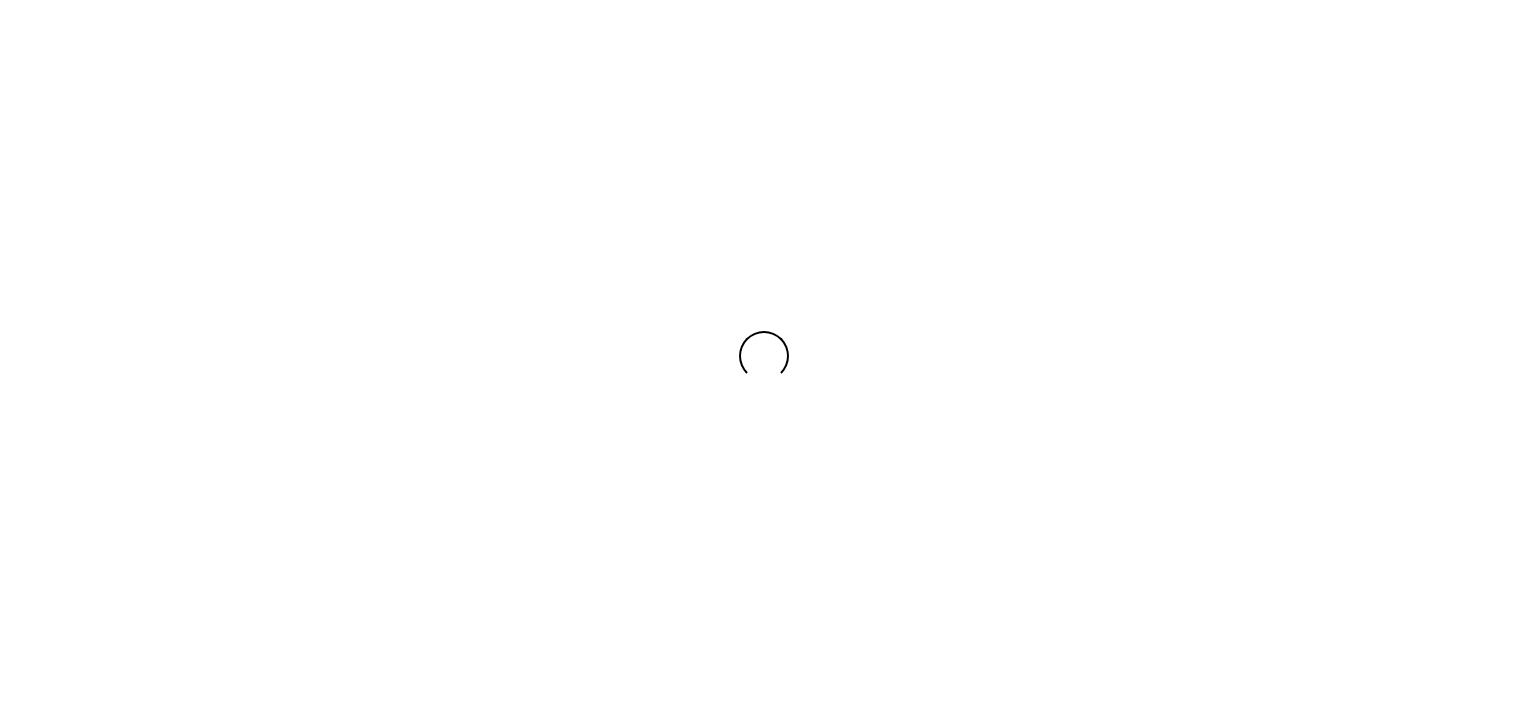 scroll, scrollTop: 0, scrollLeft: 0, axis: both 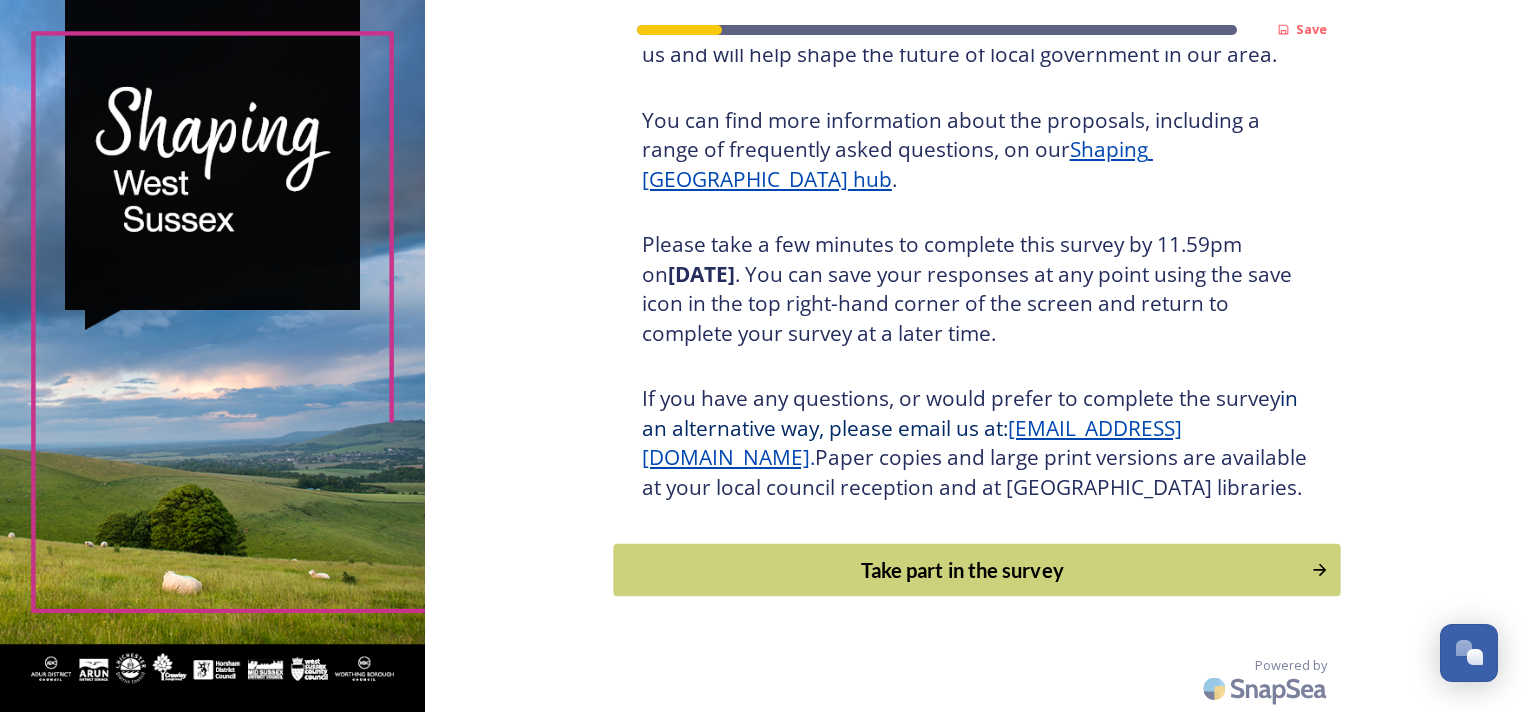 click on "Take part in the survey" at bounding box center (962, 570) 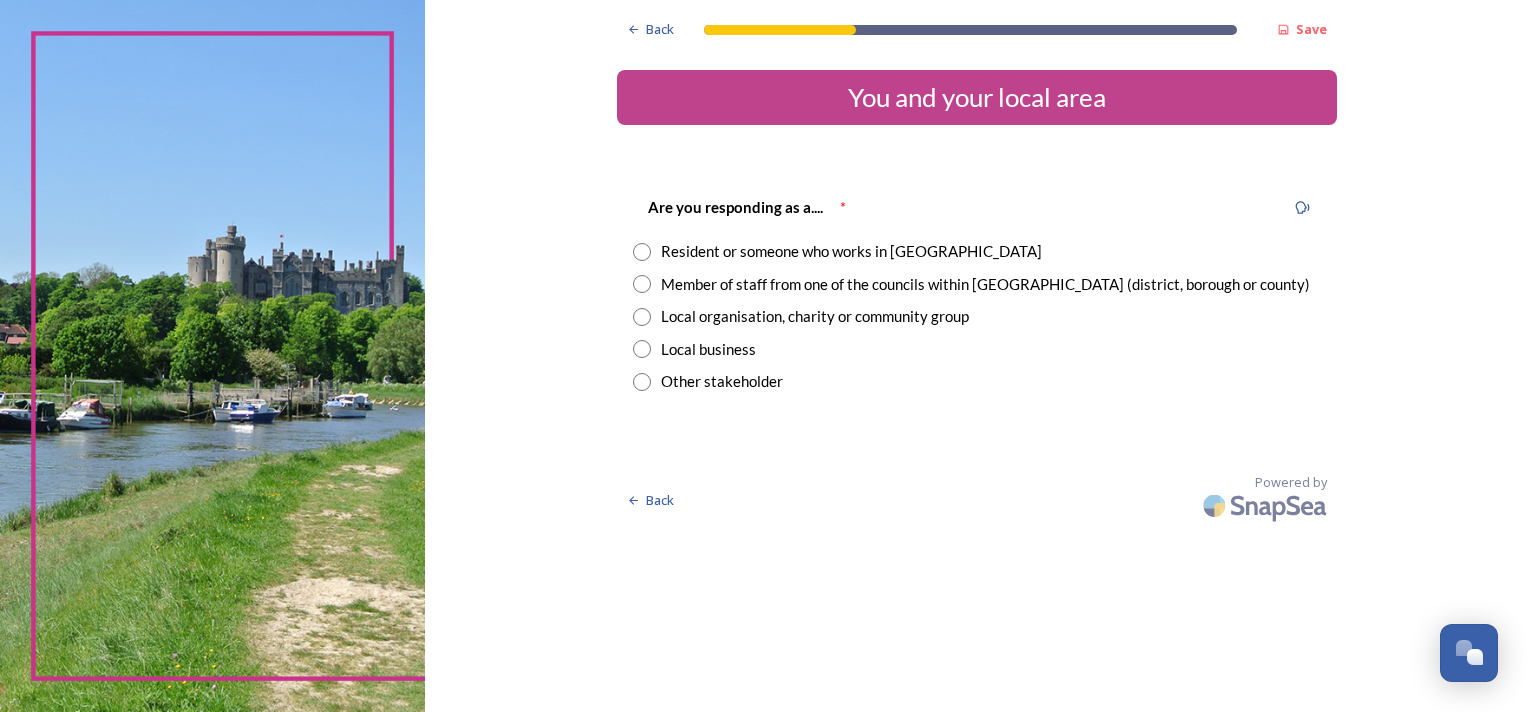 click at bounding box center (642, 252) 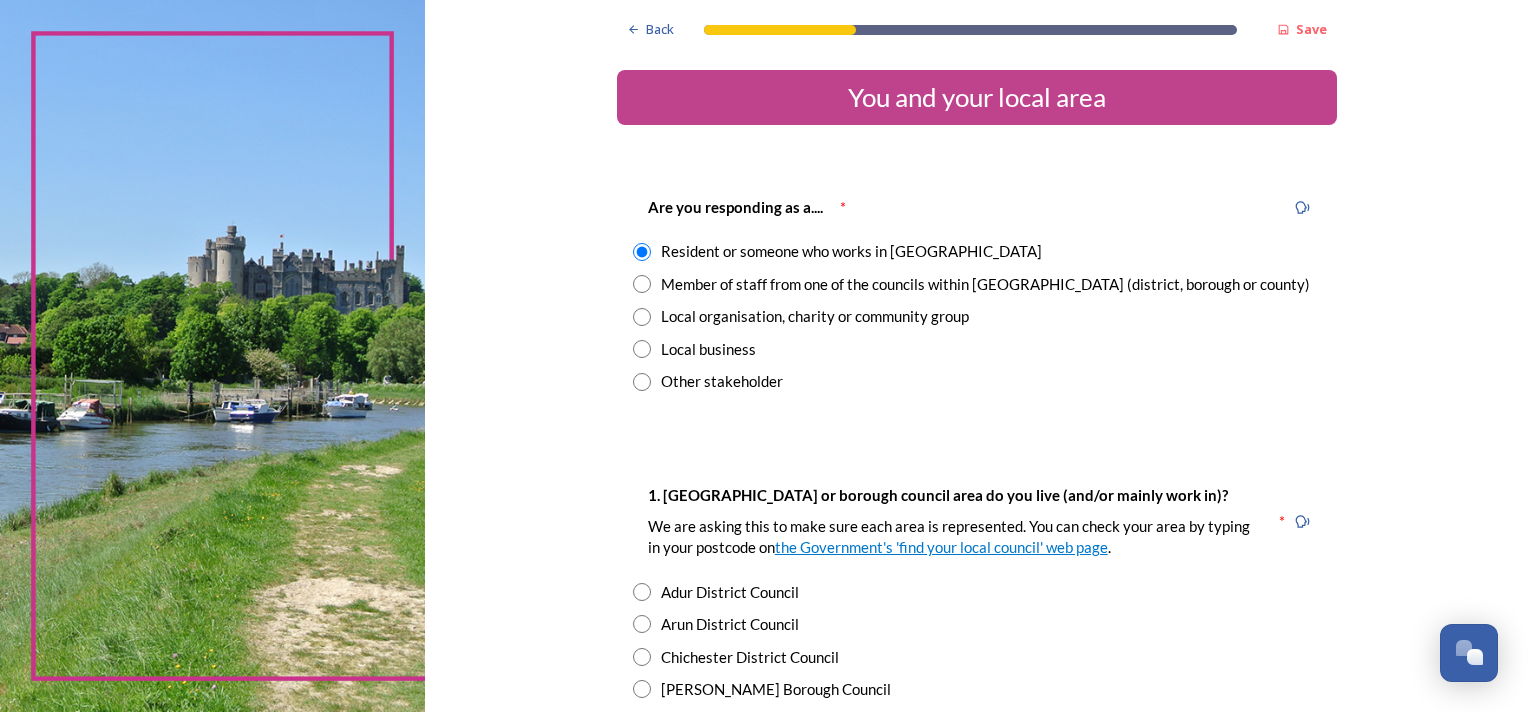 click at bounding box center (642, 624) 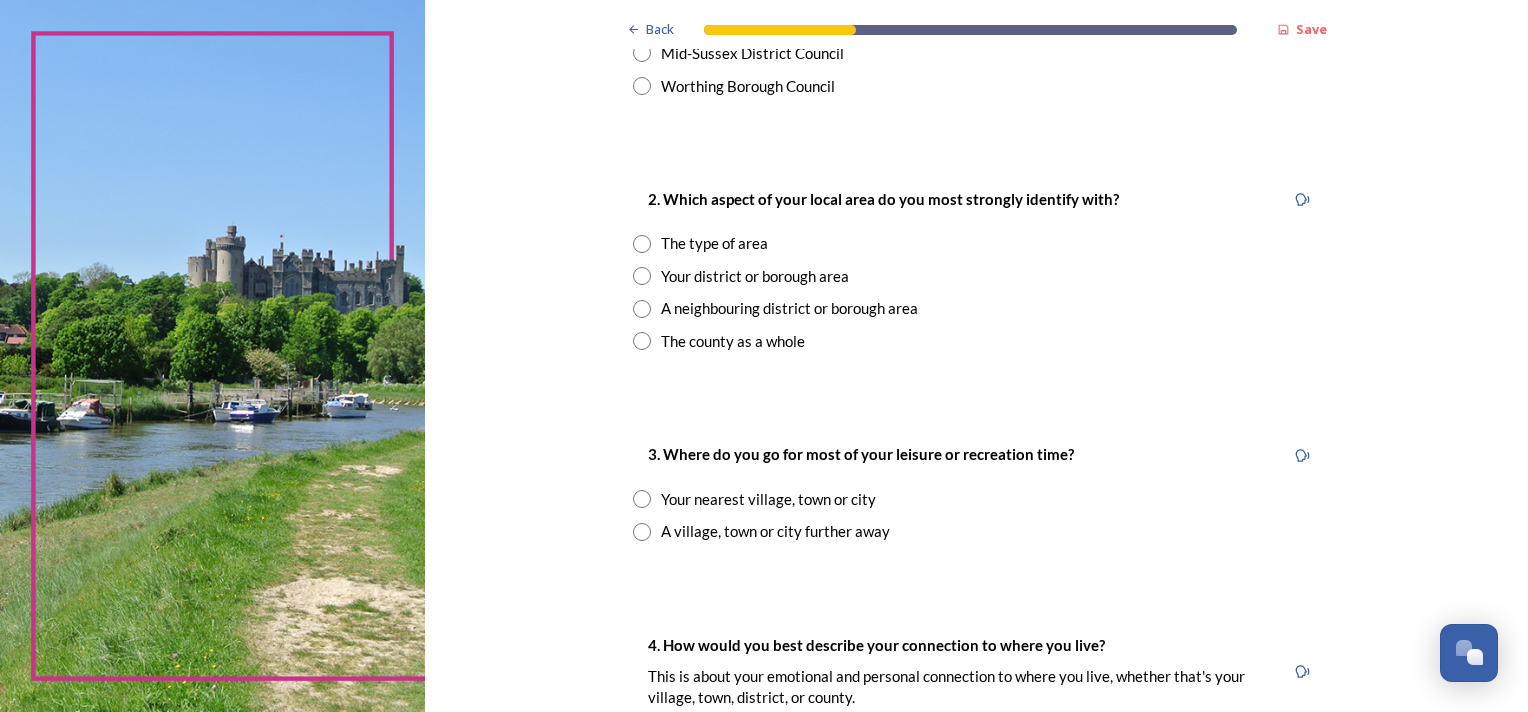 scroll, scrollTop: 720, scrollLeft: 0, axis: vertical 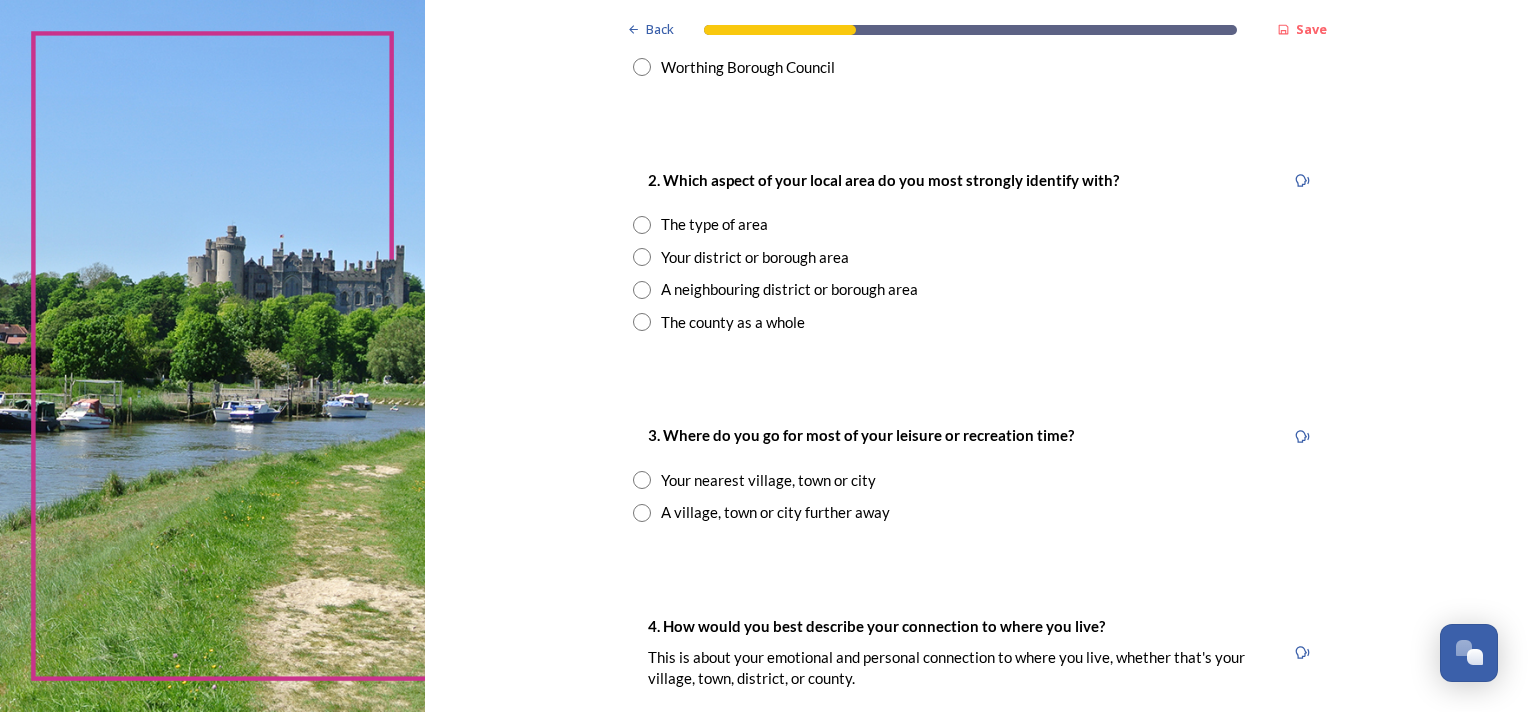 click at bounding box center (642, 322) 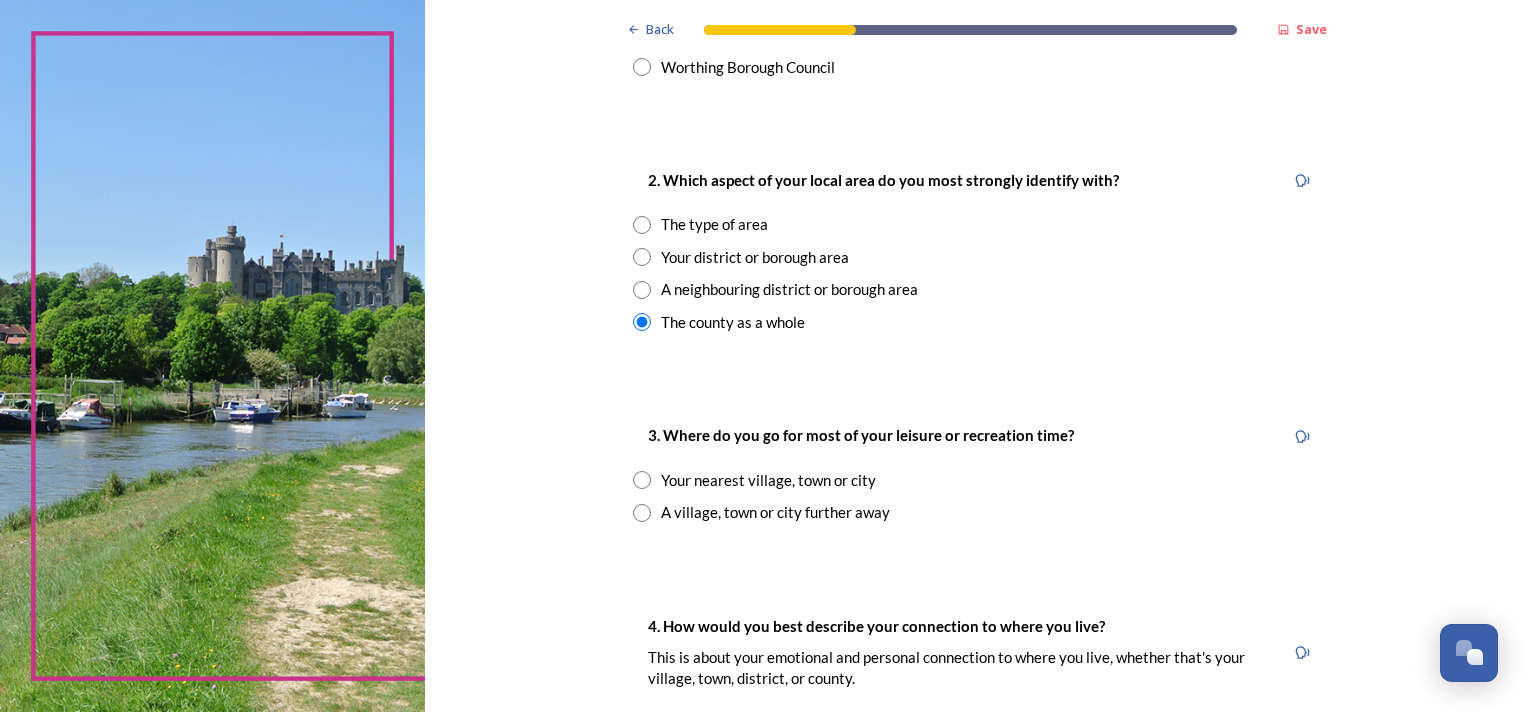 click at bounding box center (642, 480) 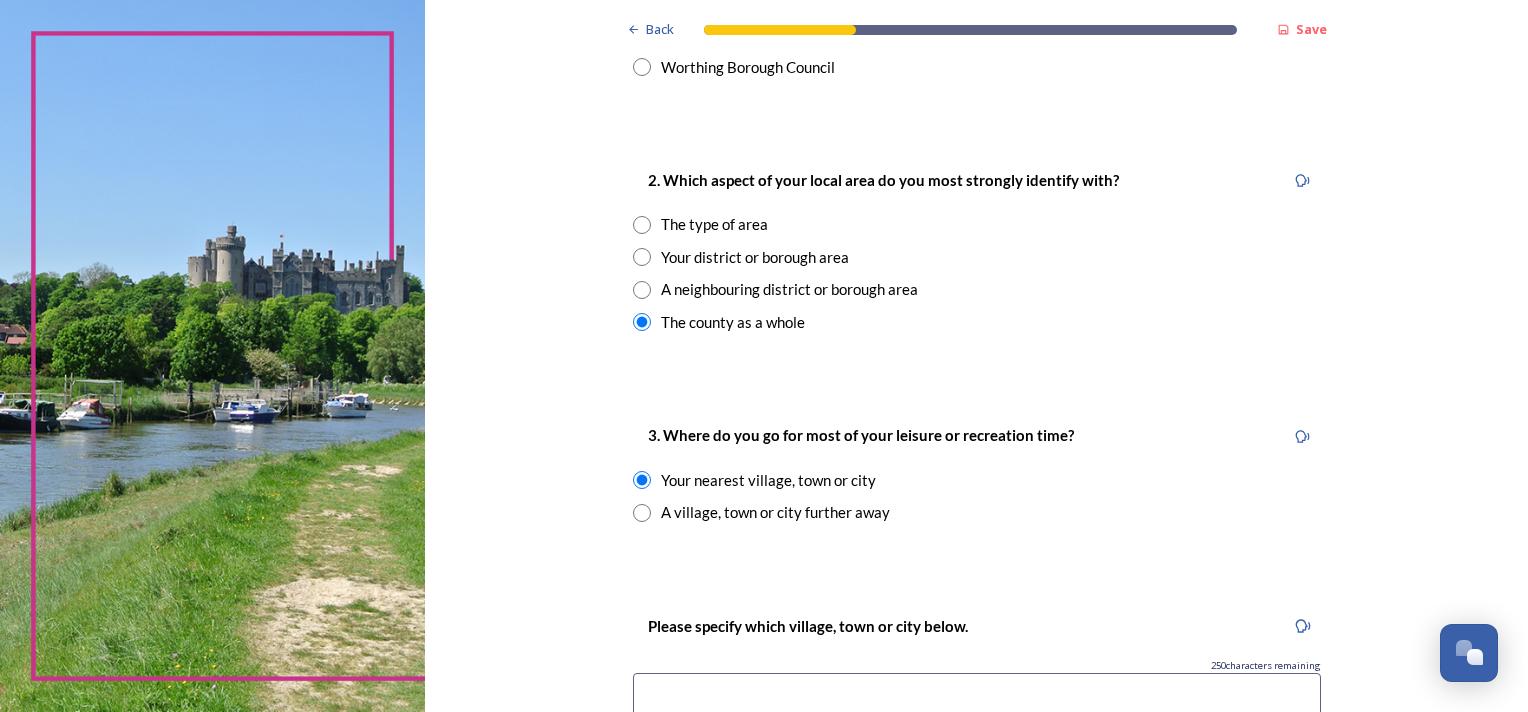 click at bounding box center (977, 696) 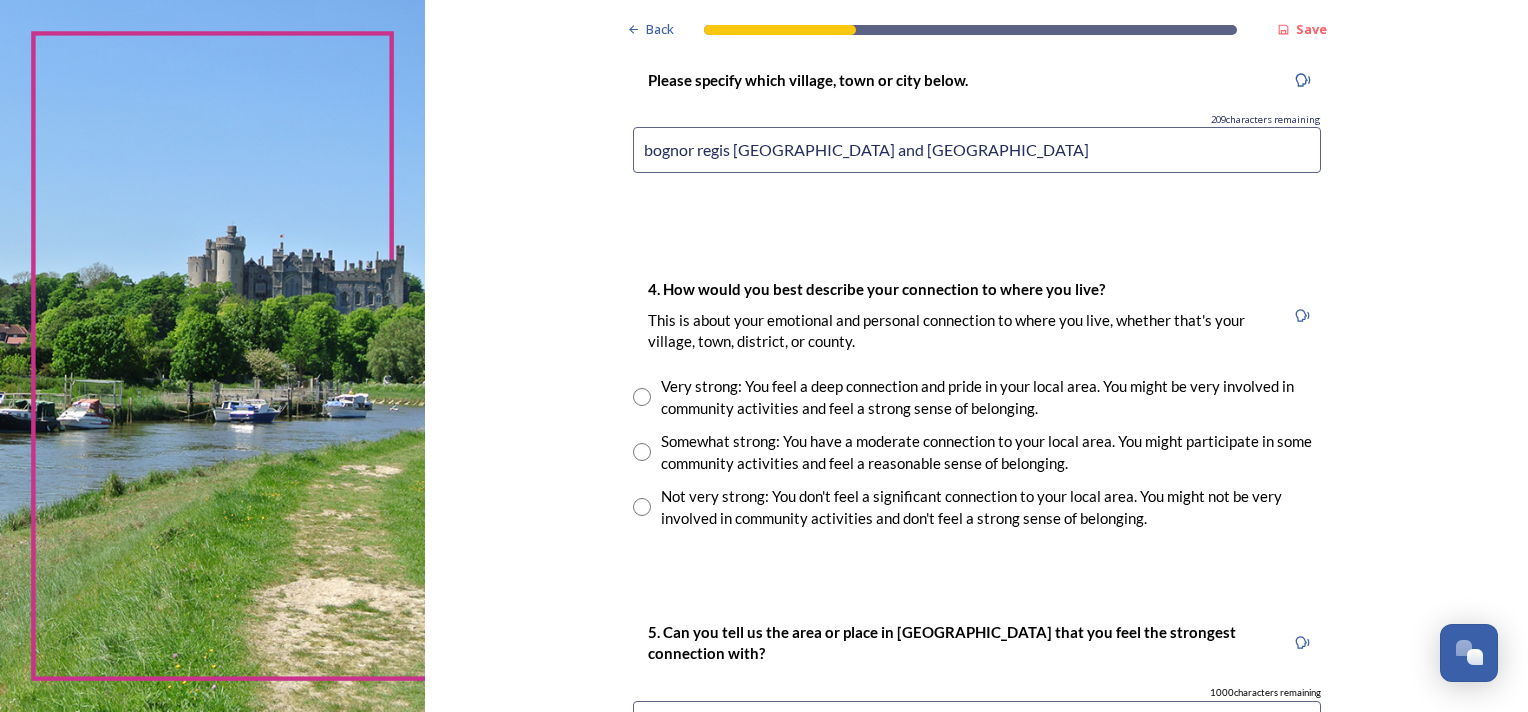 scroll, scrollTop: 1264, scrollLeft: 0, axis: vertical 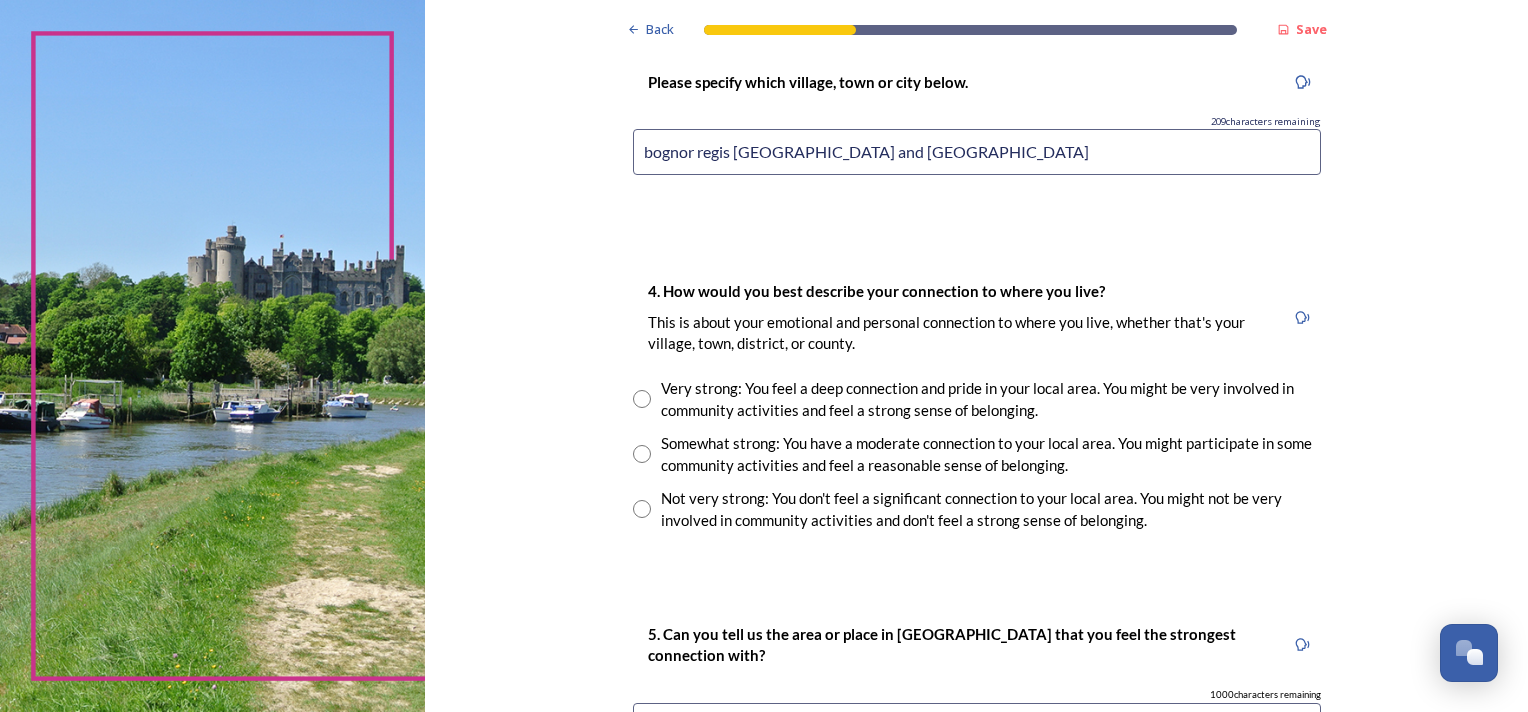 type on "bognor regis littlehampton and chichester" 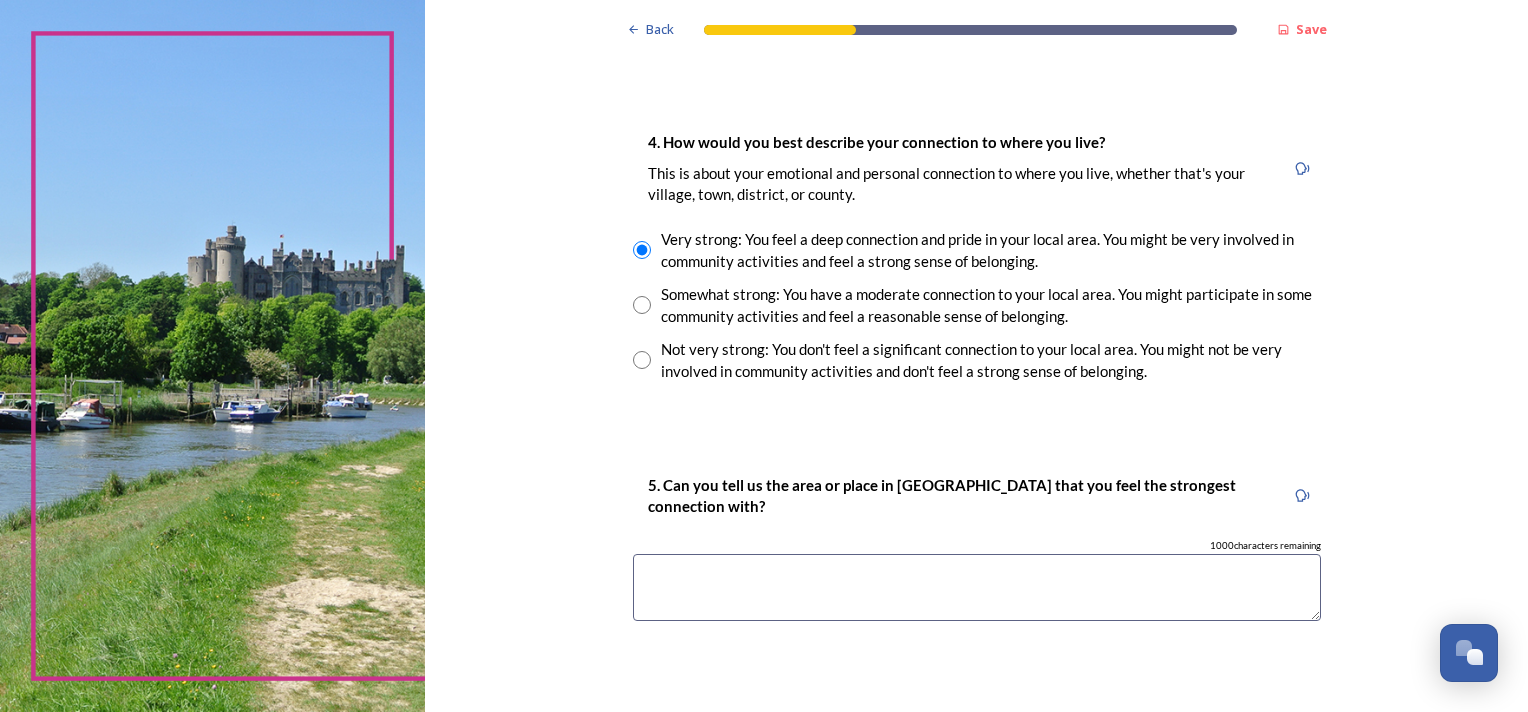scroll, scrollTop: 1424, scrollLeft: 0, axis: vertical 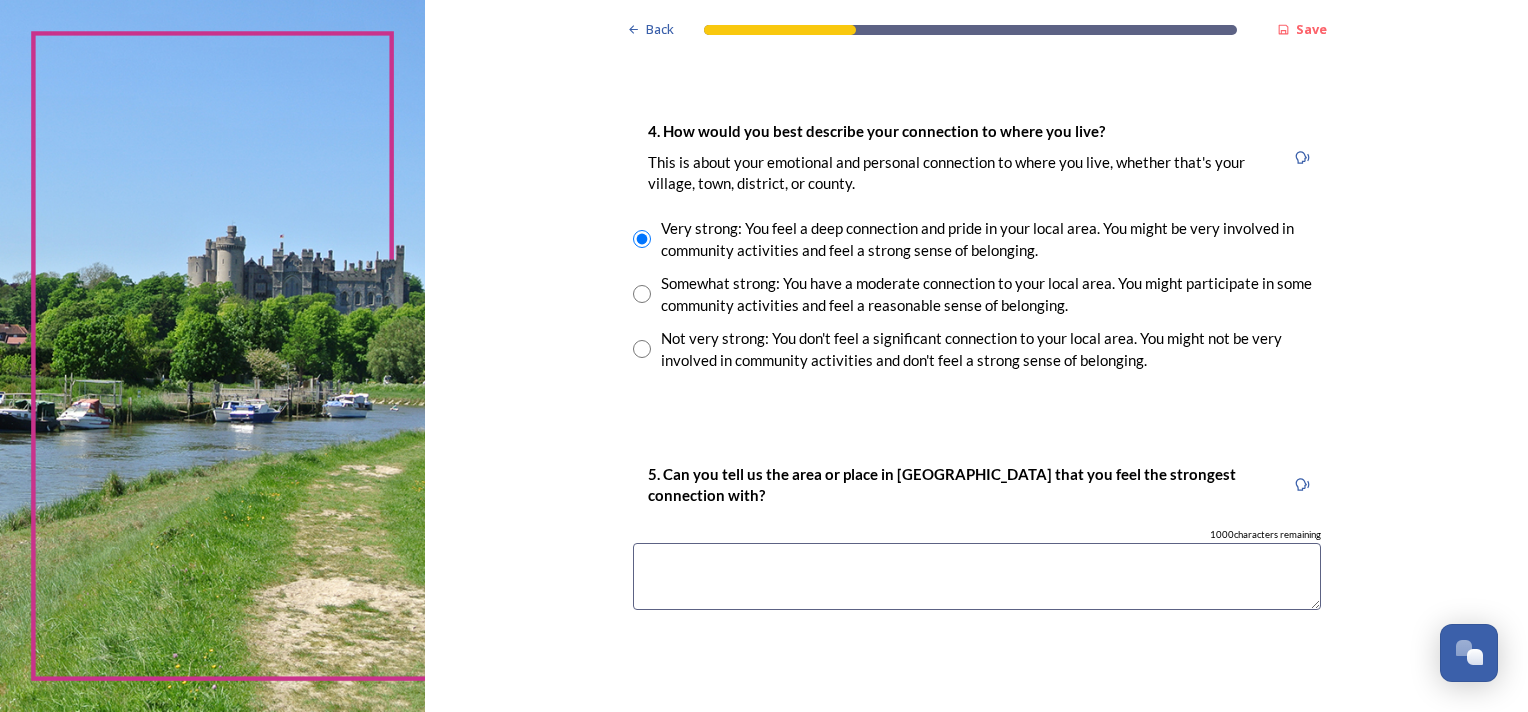 click at bounding box center [977, 576] 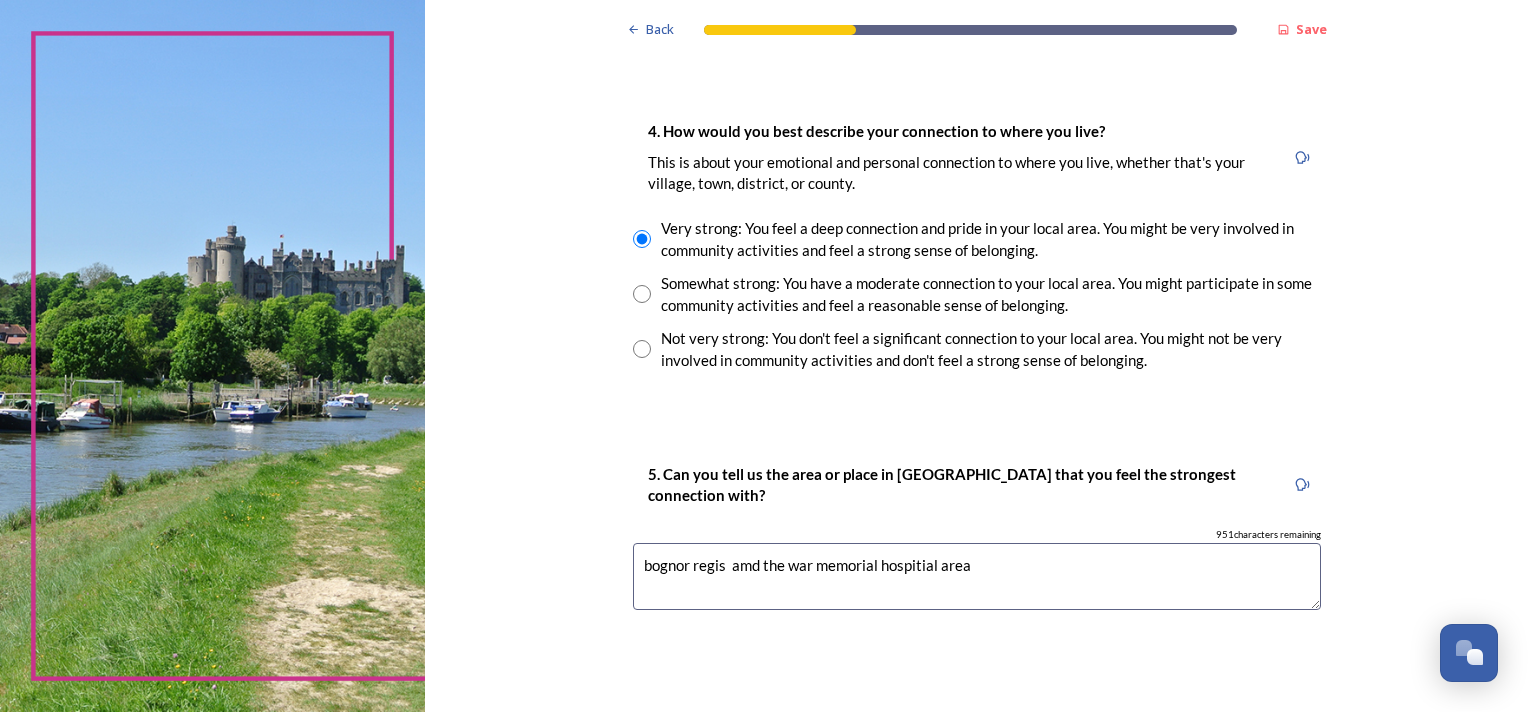 scroll, scrollTop: 1851, scrollLeft: 0, axis: vertical 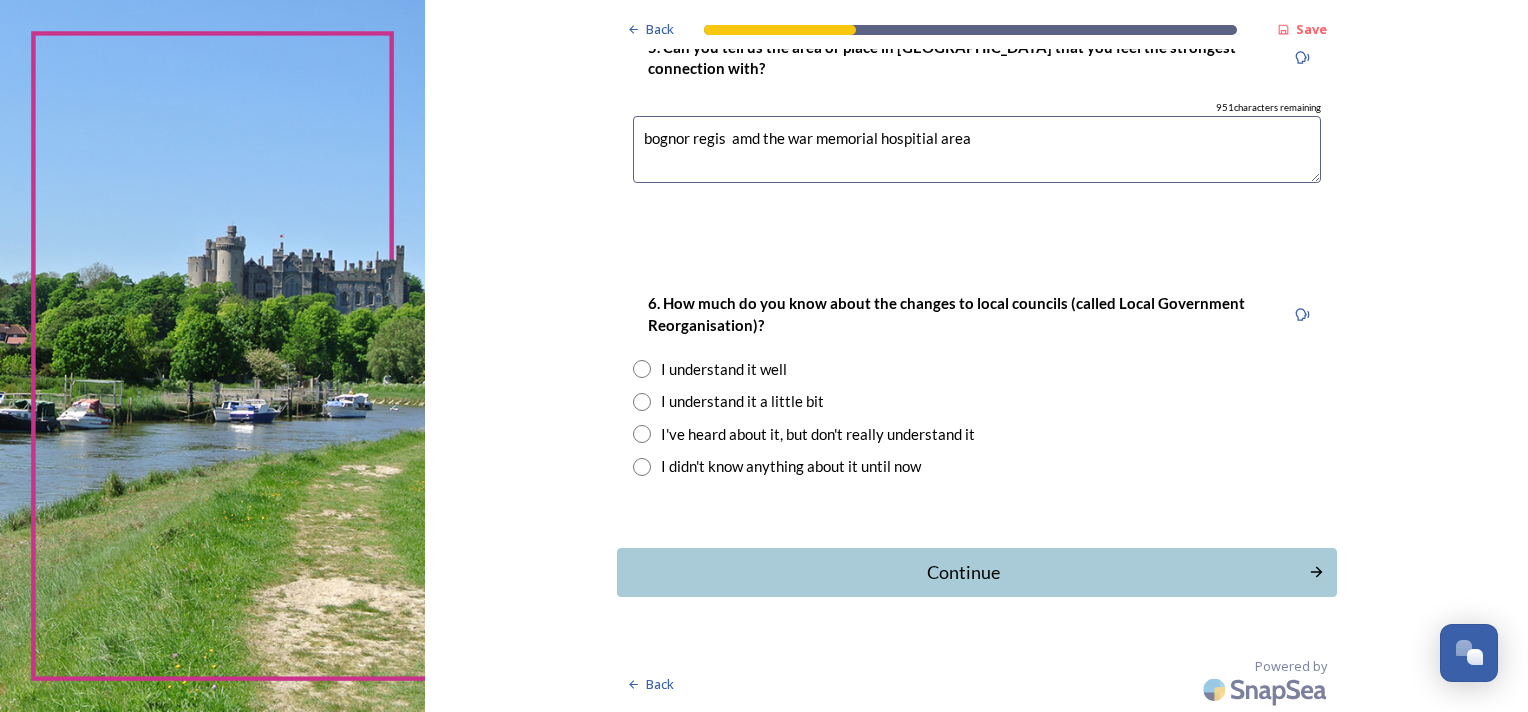 type on "bognor regis  amd the war memorial hospitial area" 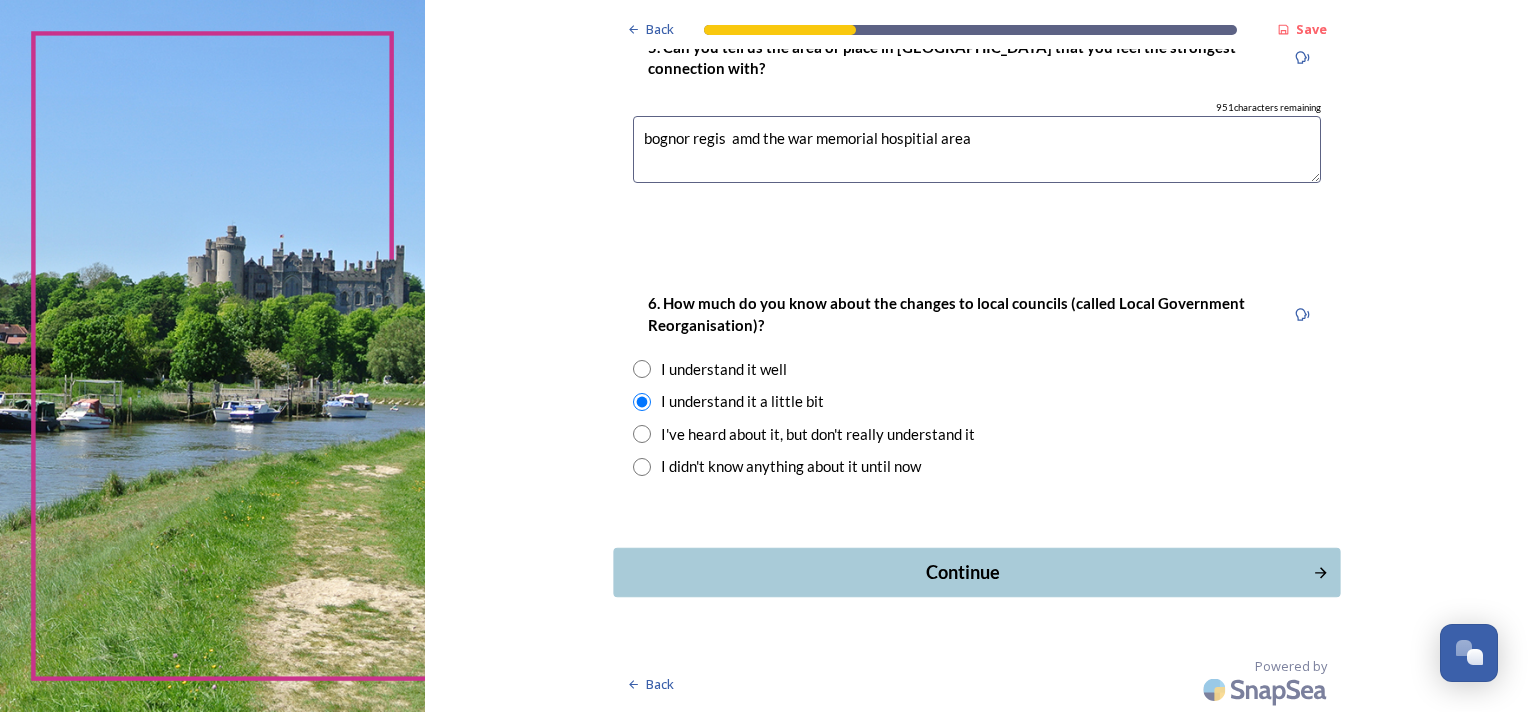 click on "Continue" at bounding box center [962, 572] 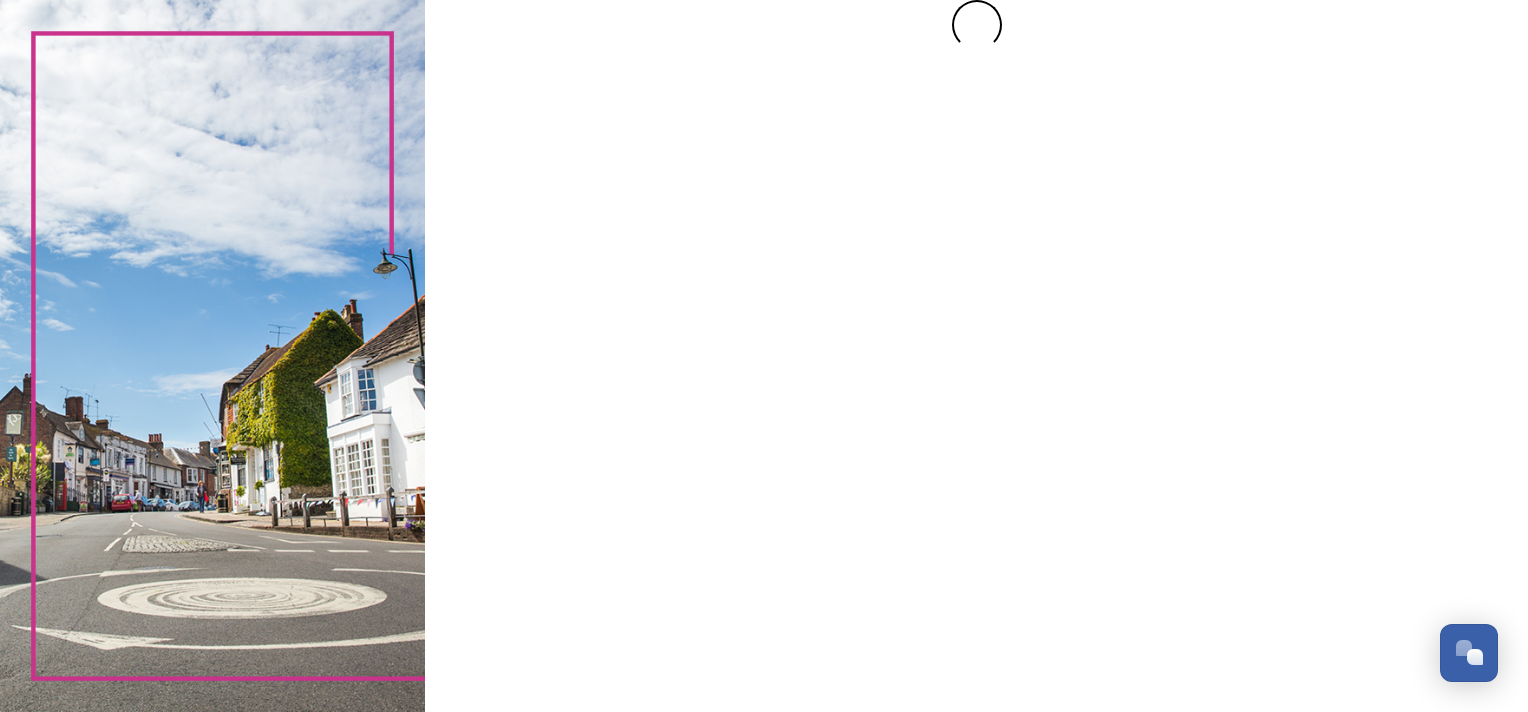 scroll, scrollTop: 0, scrollLeft: 0, axis: both 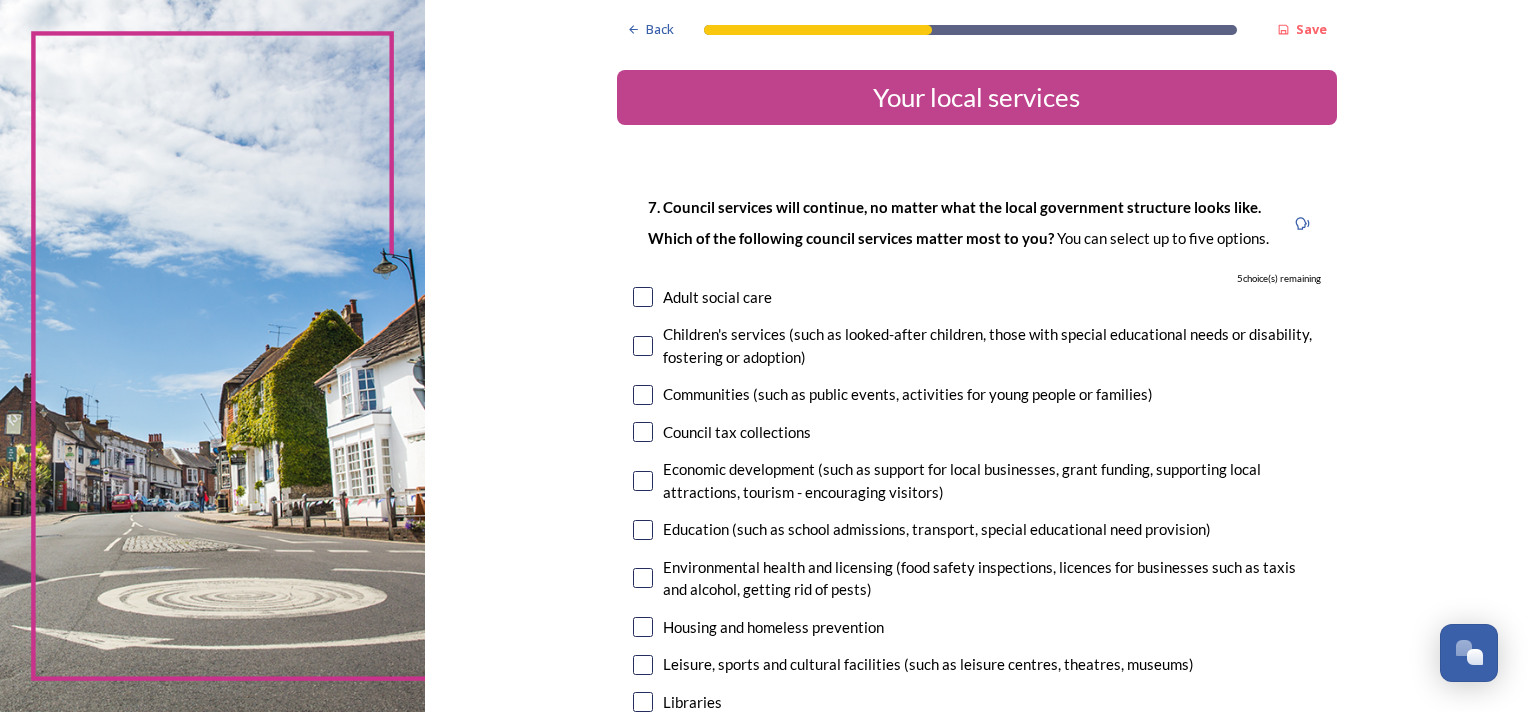 click at bounding box center (643, 346) 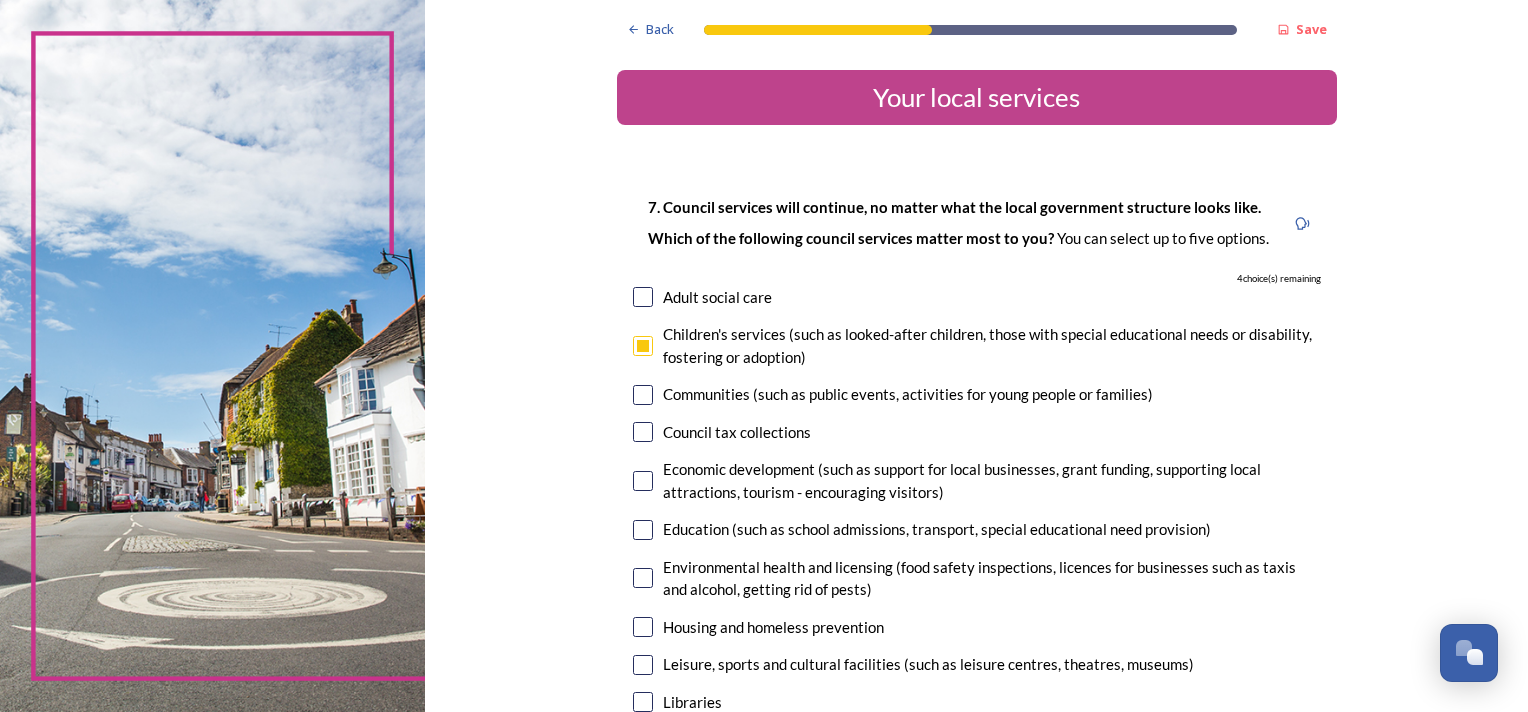 click at bounding box center (643, 346) 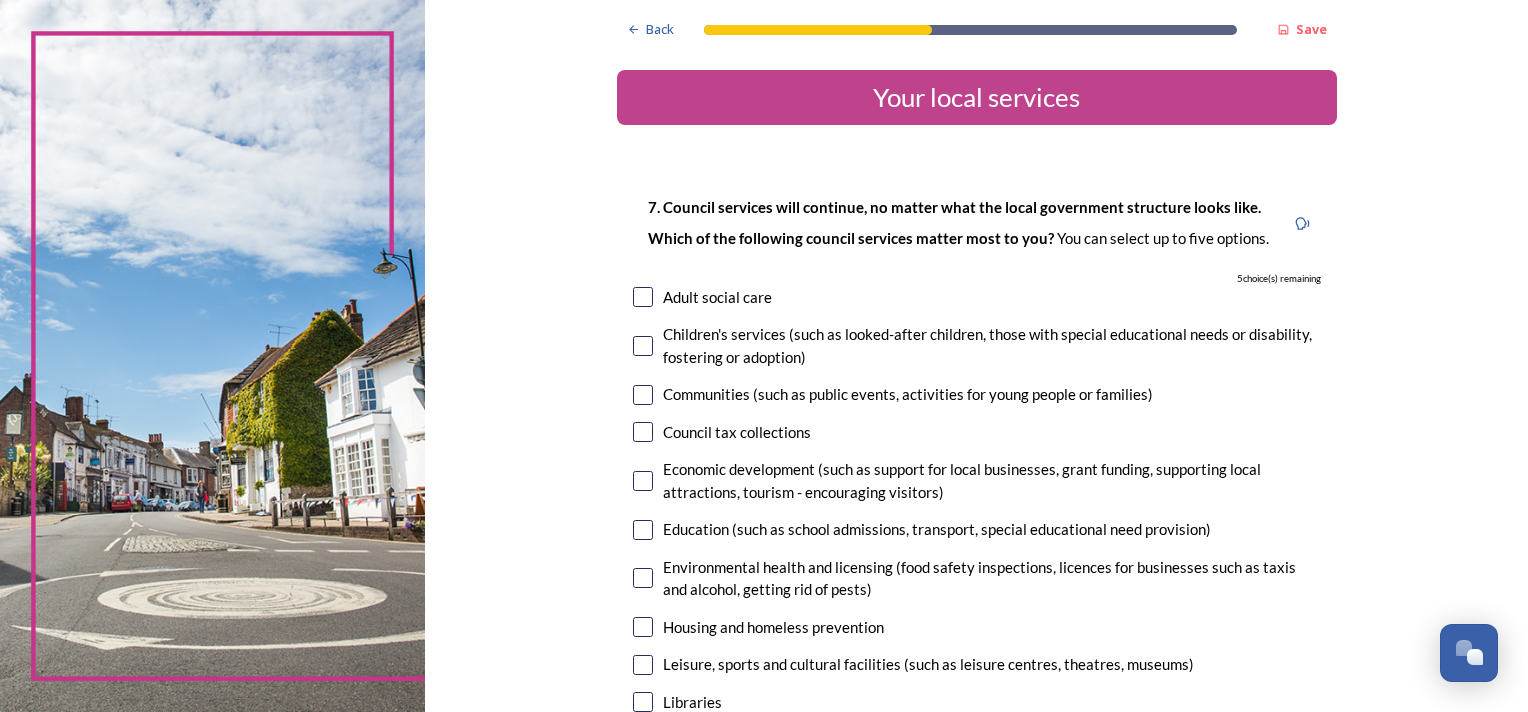 click at bounding box center [643, 346] 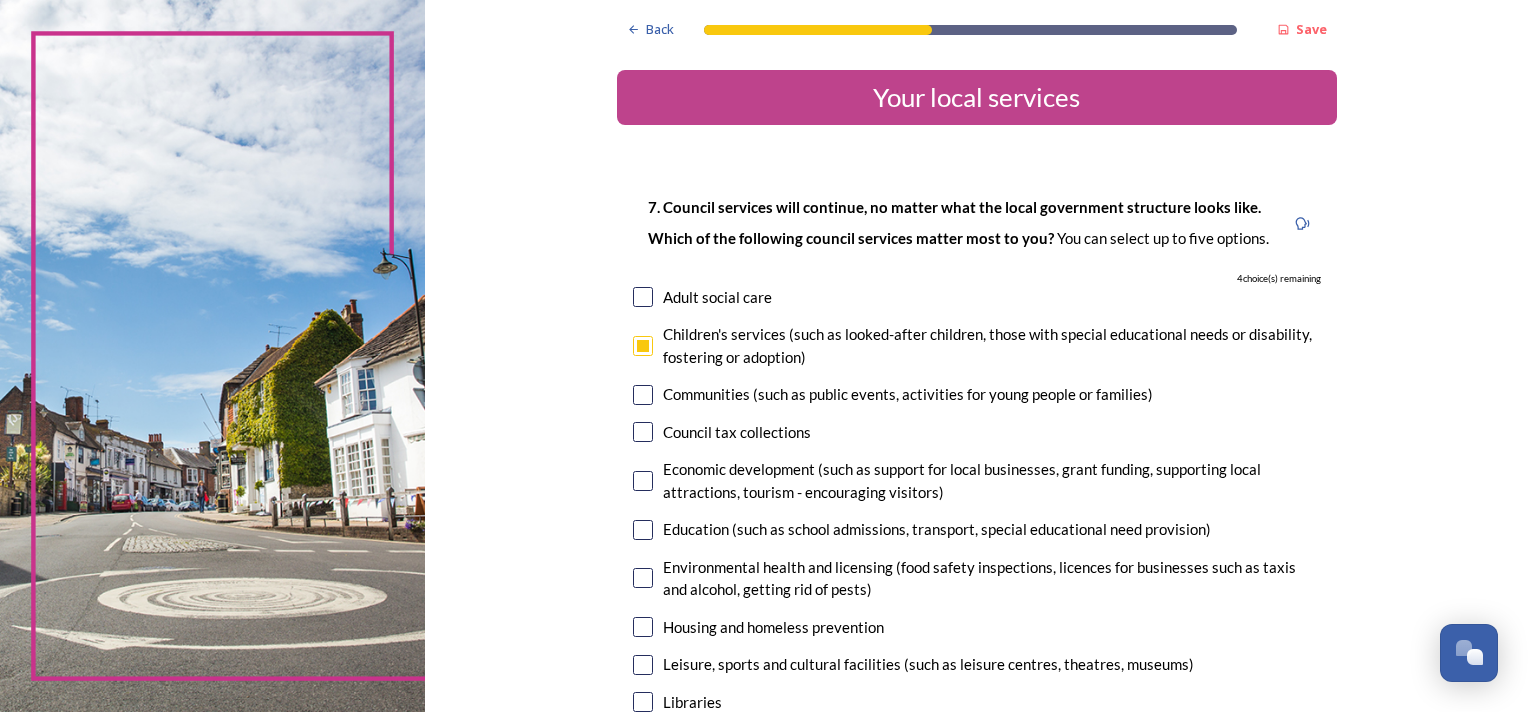 click at bounding box center (643, 346) 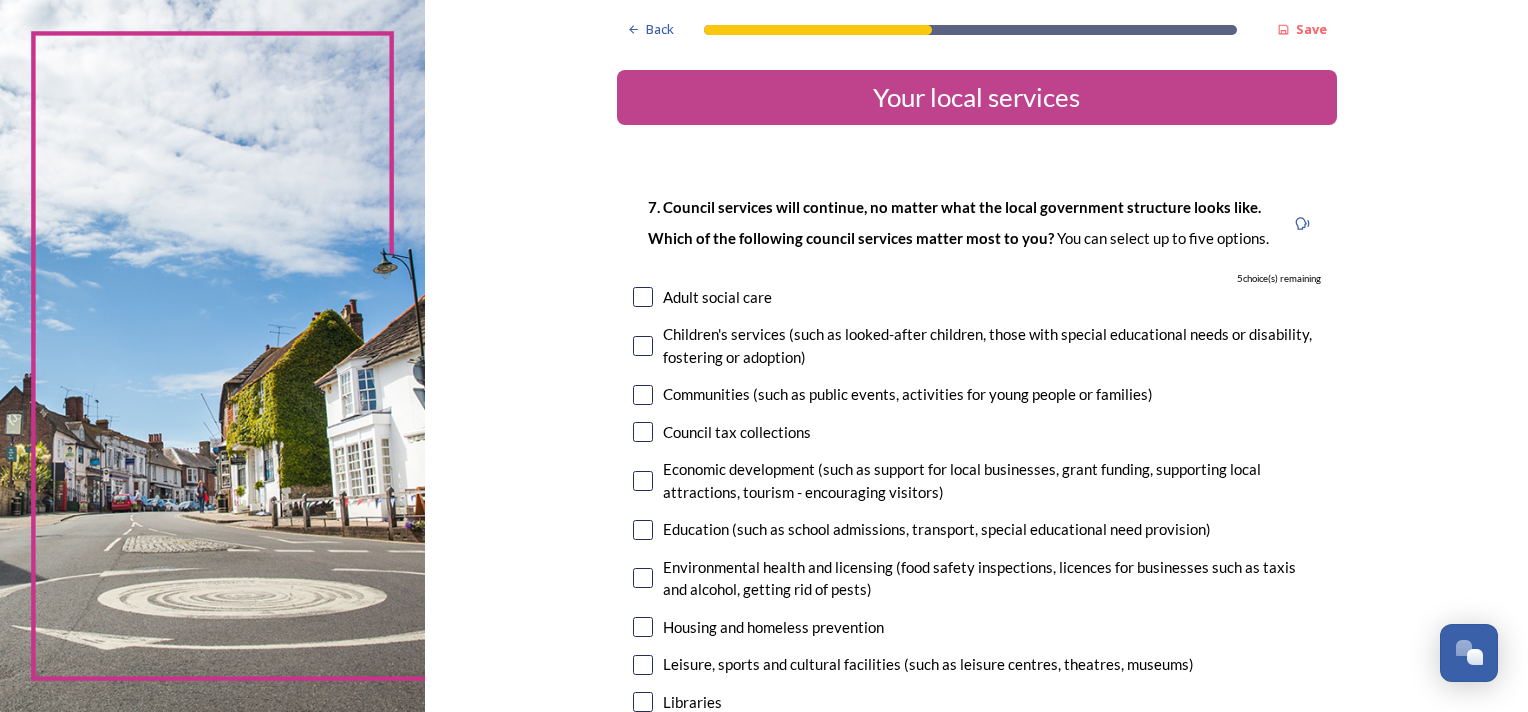 click at bounding box center (643, 665) 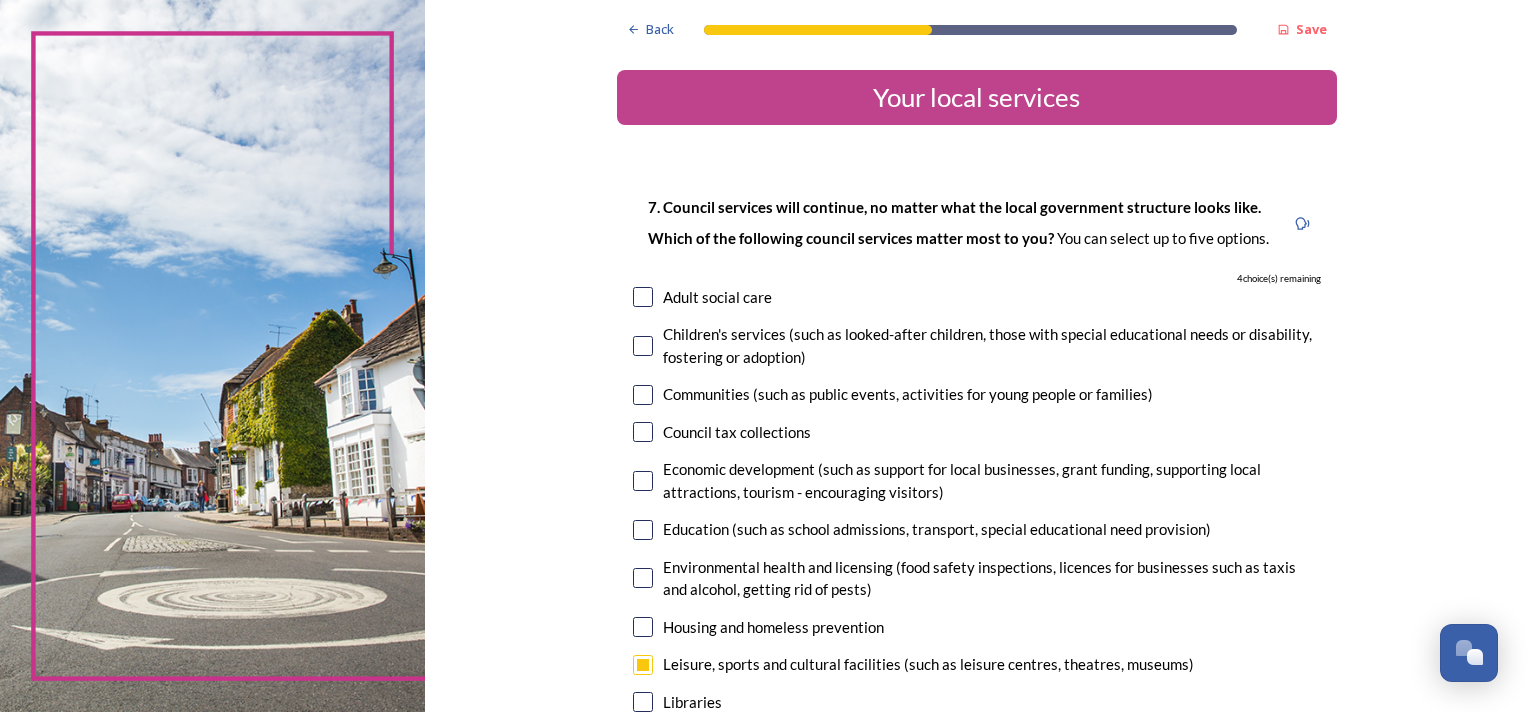 click at bounding box center (643, 702) 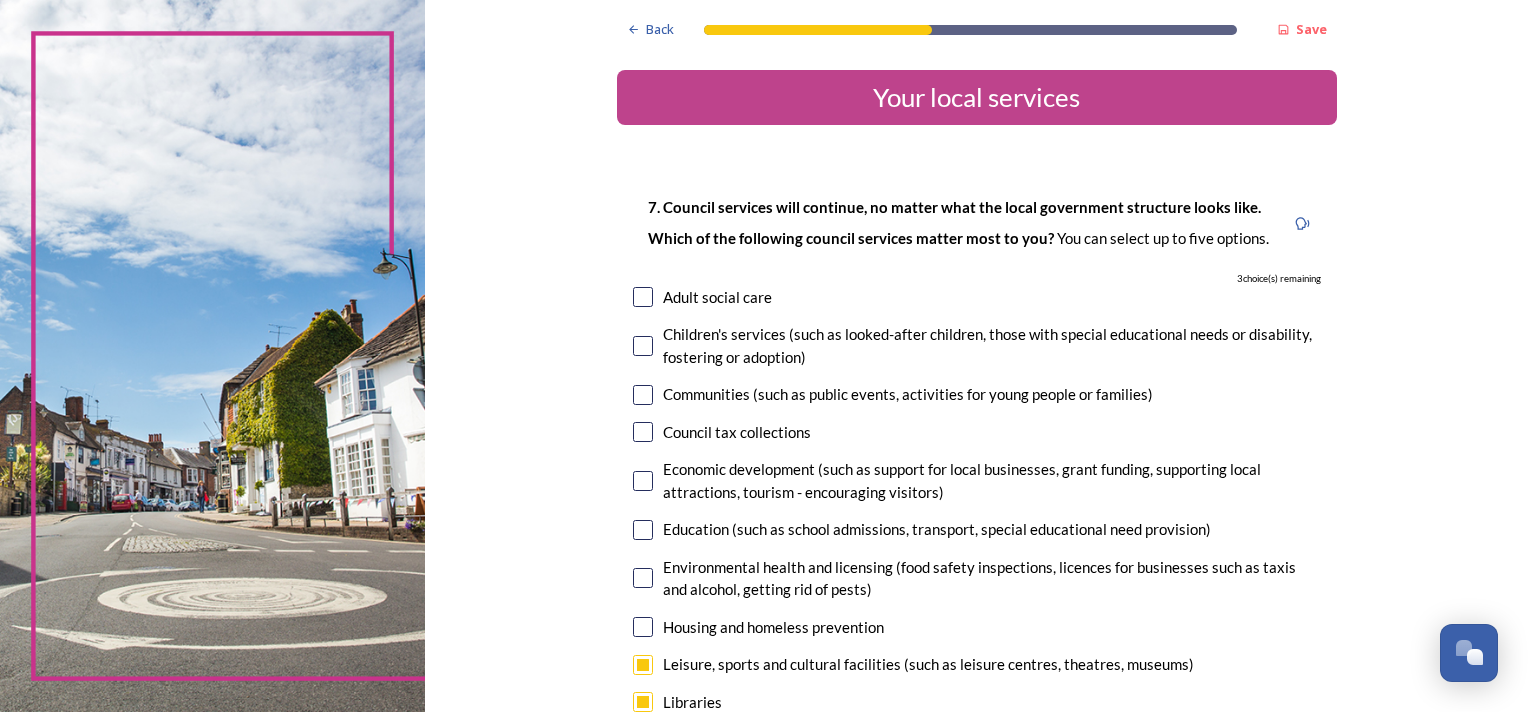 click at bounding box center (643, 702) 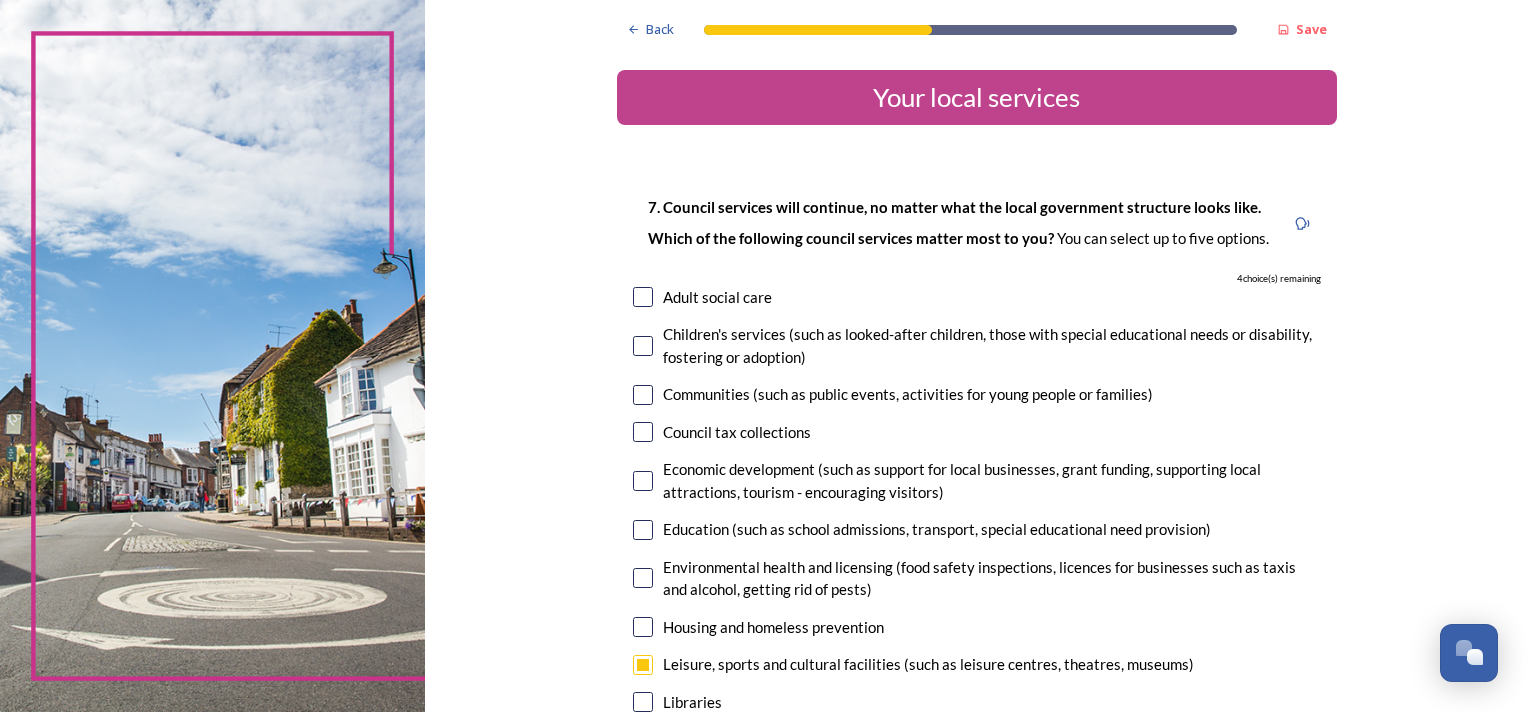 click at bounding box center [643, 702] 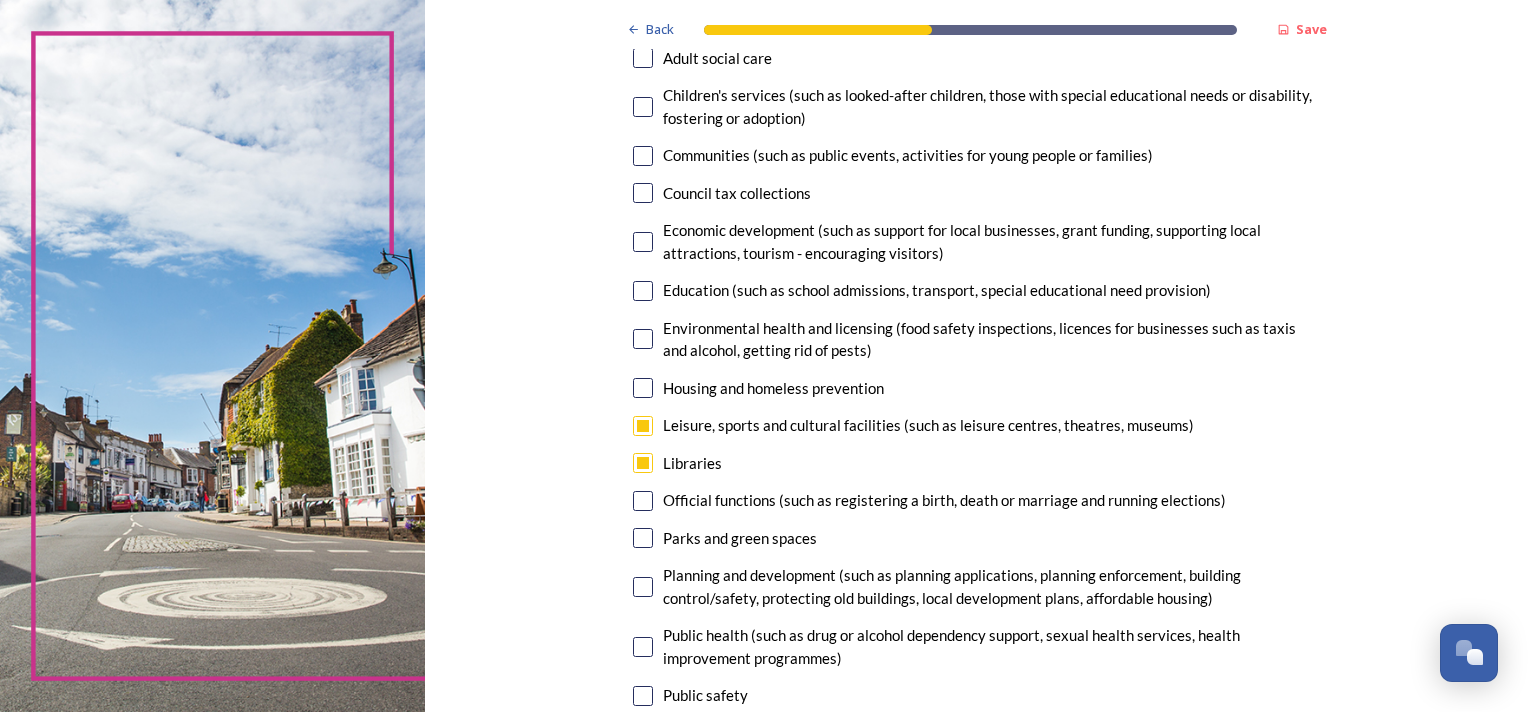 scroll, scrollTop: 240, scrollLeft: 0, axis: vertical 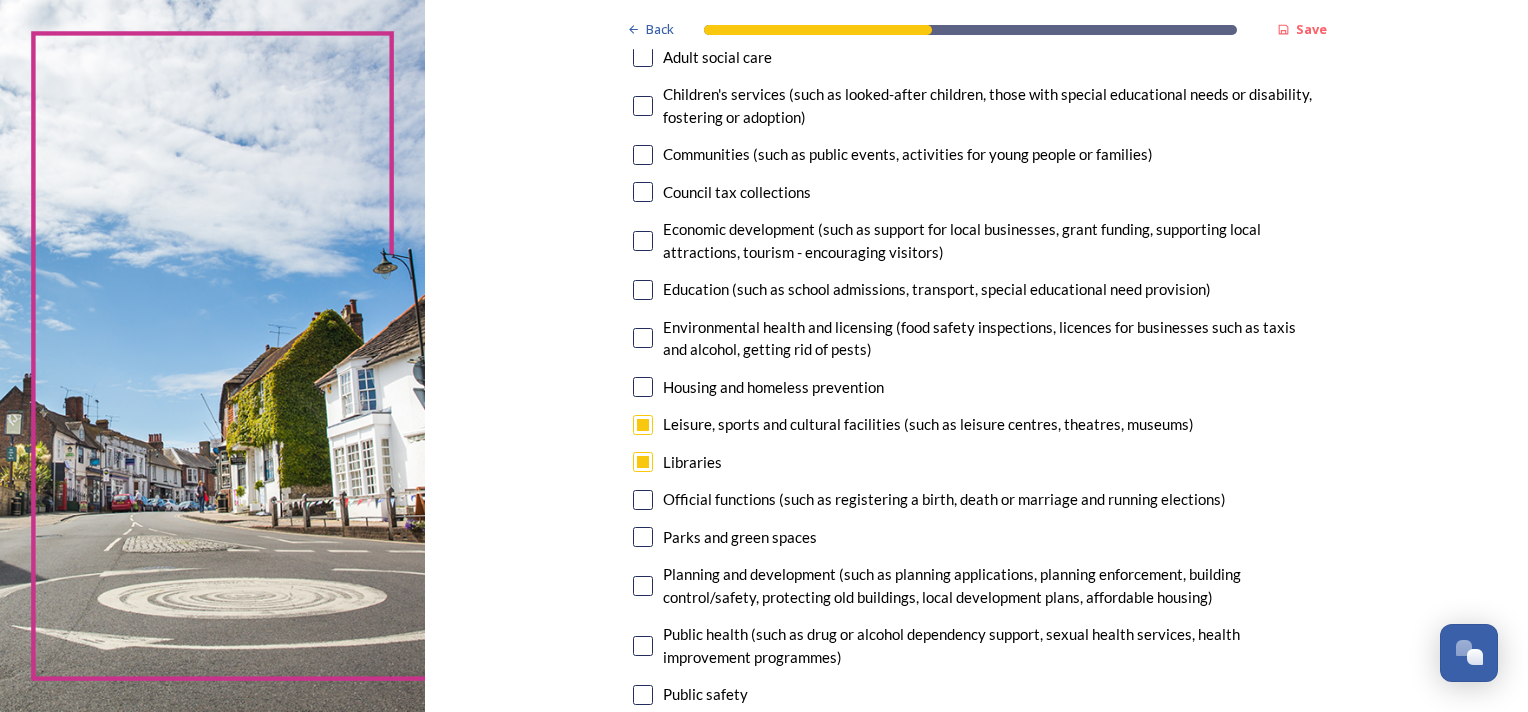 click on "Children's services (such as looked-after children, those with special educational needs or disability, fostering or adoption)" at bounding box center (977, 105) 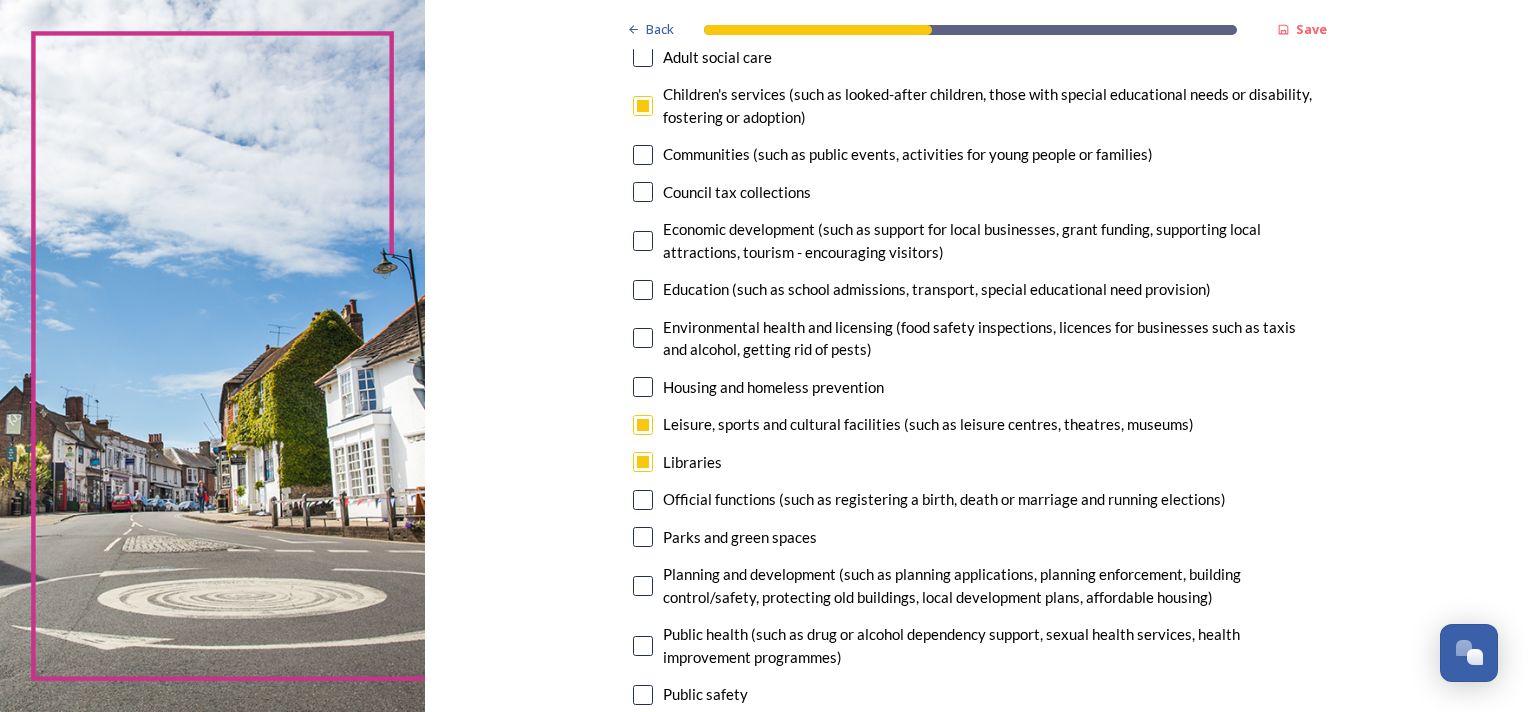 checkbox on "true" 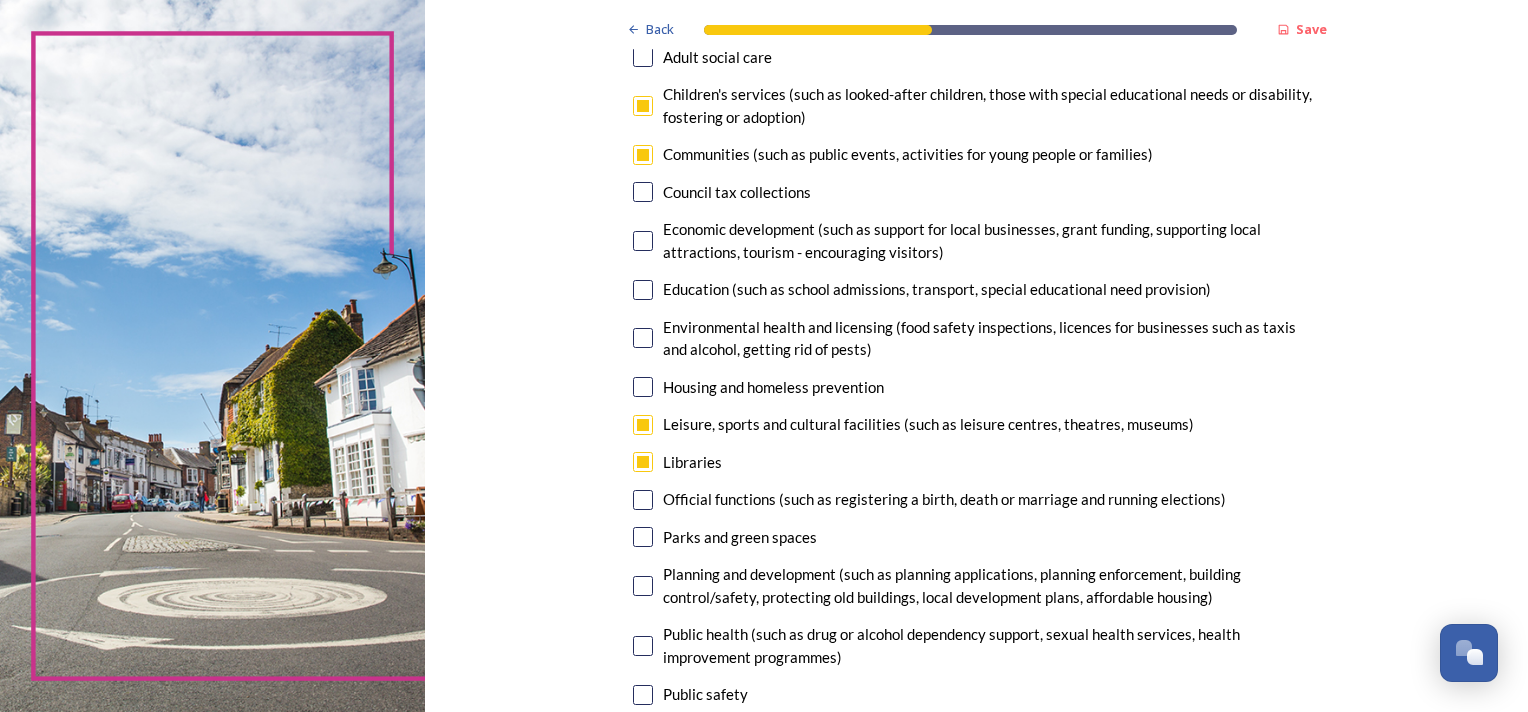 click on "Economic development (such as support for local businesses, grant funding, supporting local attractions, tourism - encouraging visitors)" at bounding box center (977, 240) 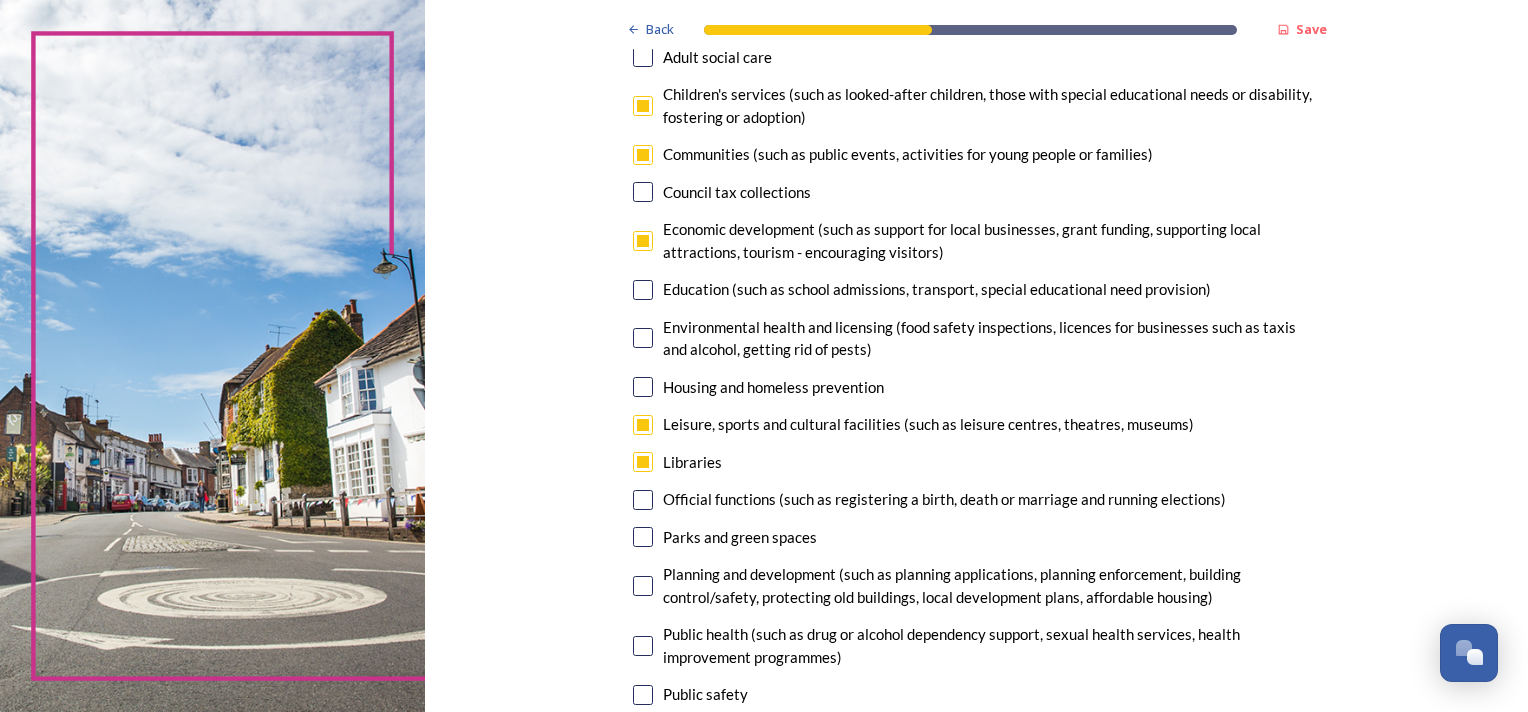 checkbox on "true" 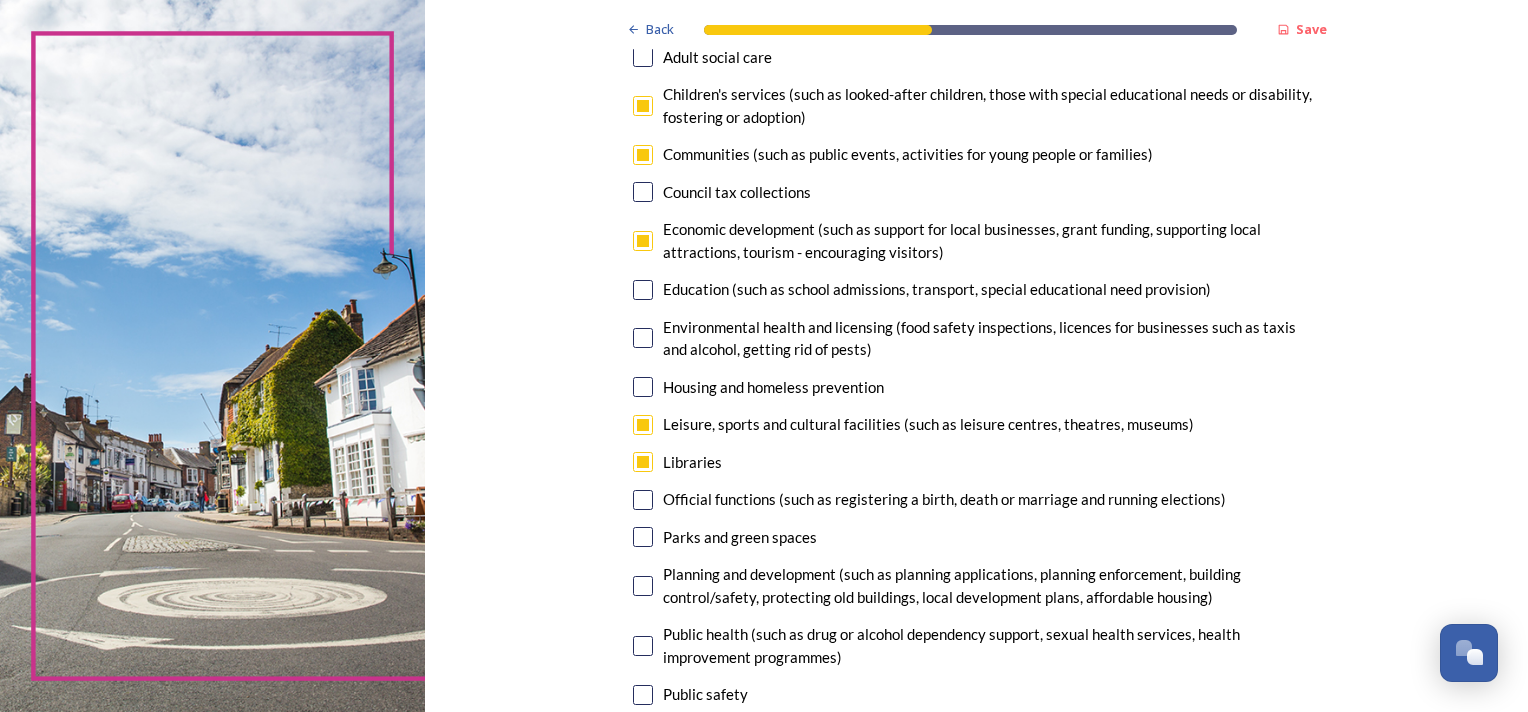 click on "Environmental health and licensing (food safety inspections, licences for businesses such as taxis and alcohol, getting rid of pests)" at bounding box center [977, 338] 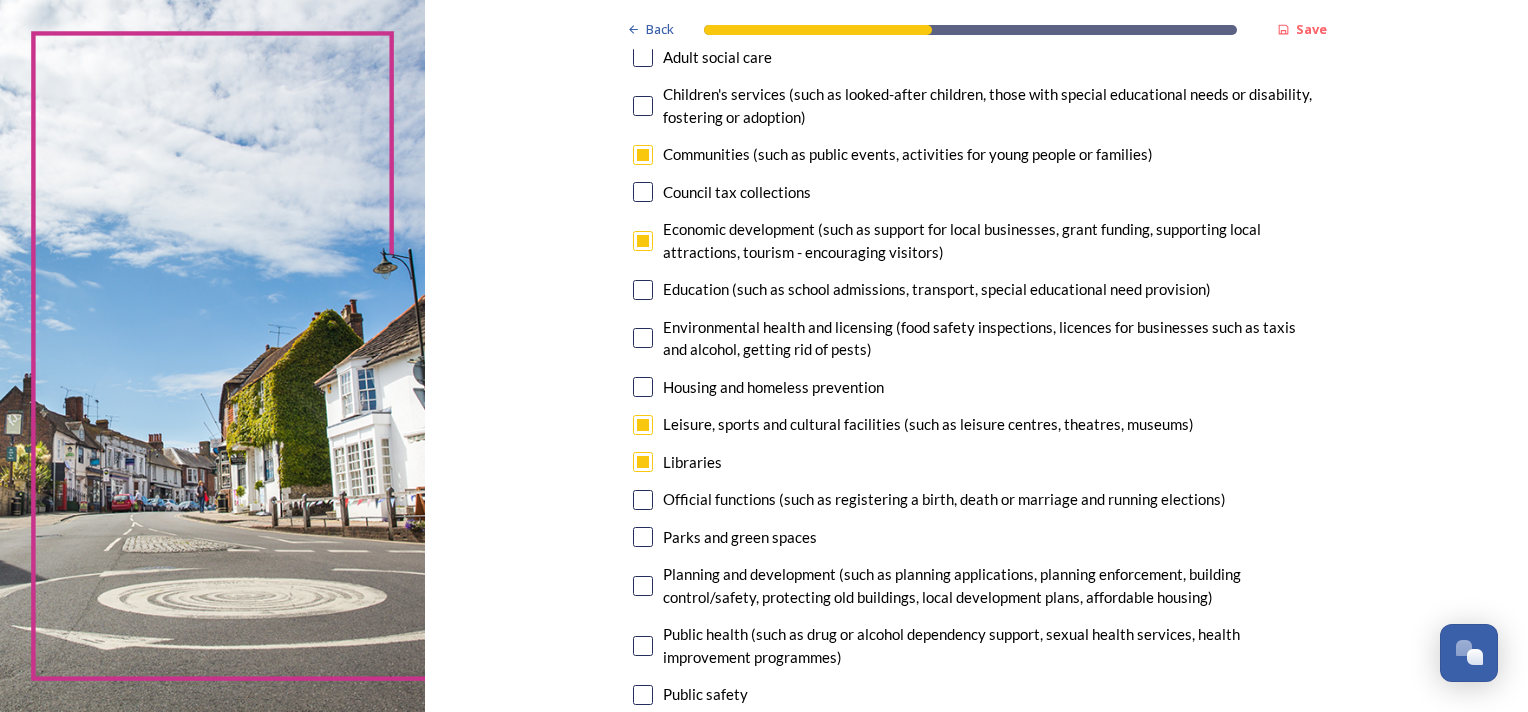 click on "Education (such as school admissions, transport, special educational need provision)" at bounding box center [977, 289] 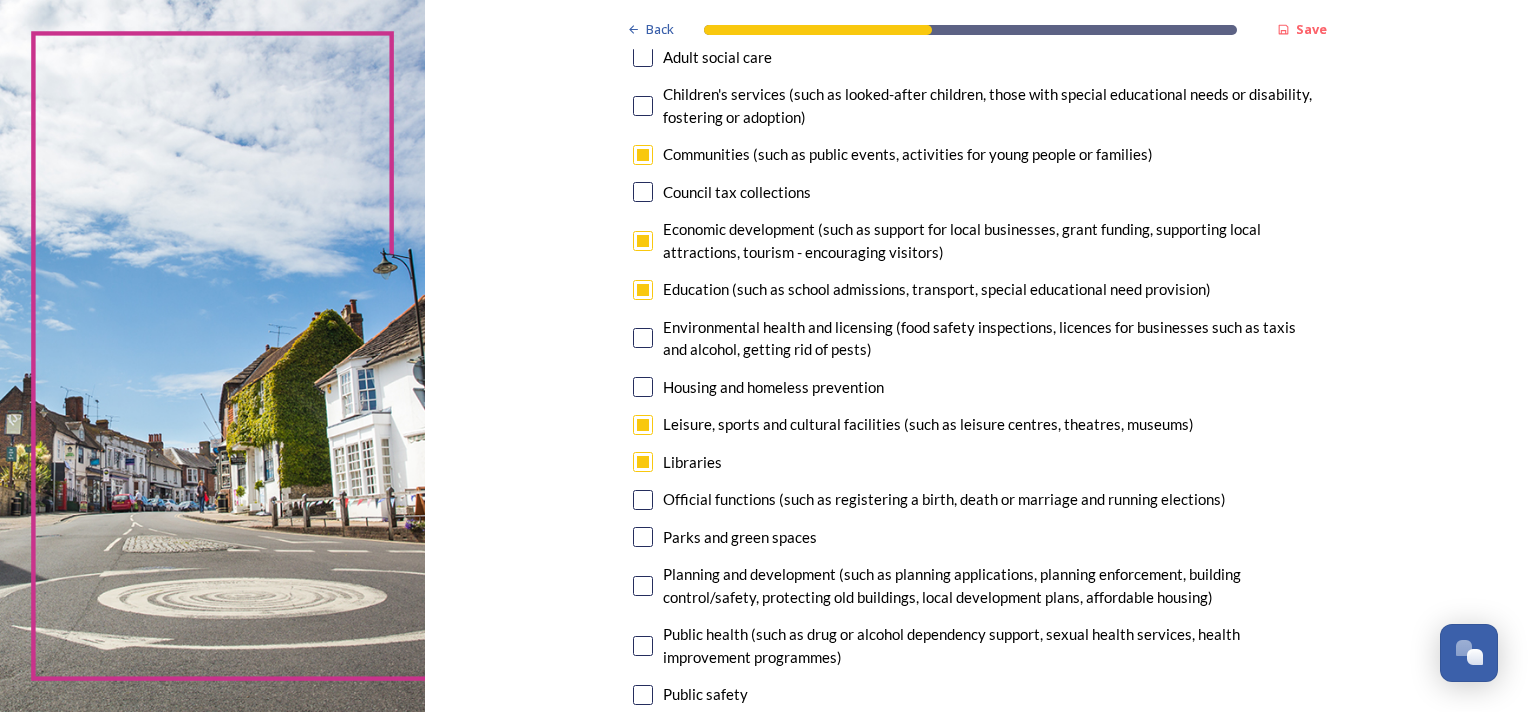 checkbox on "true" 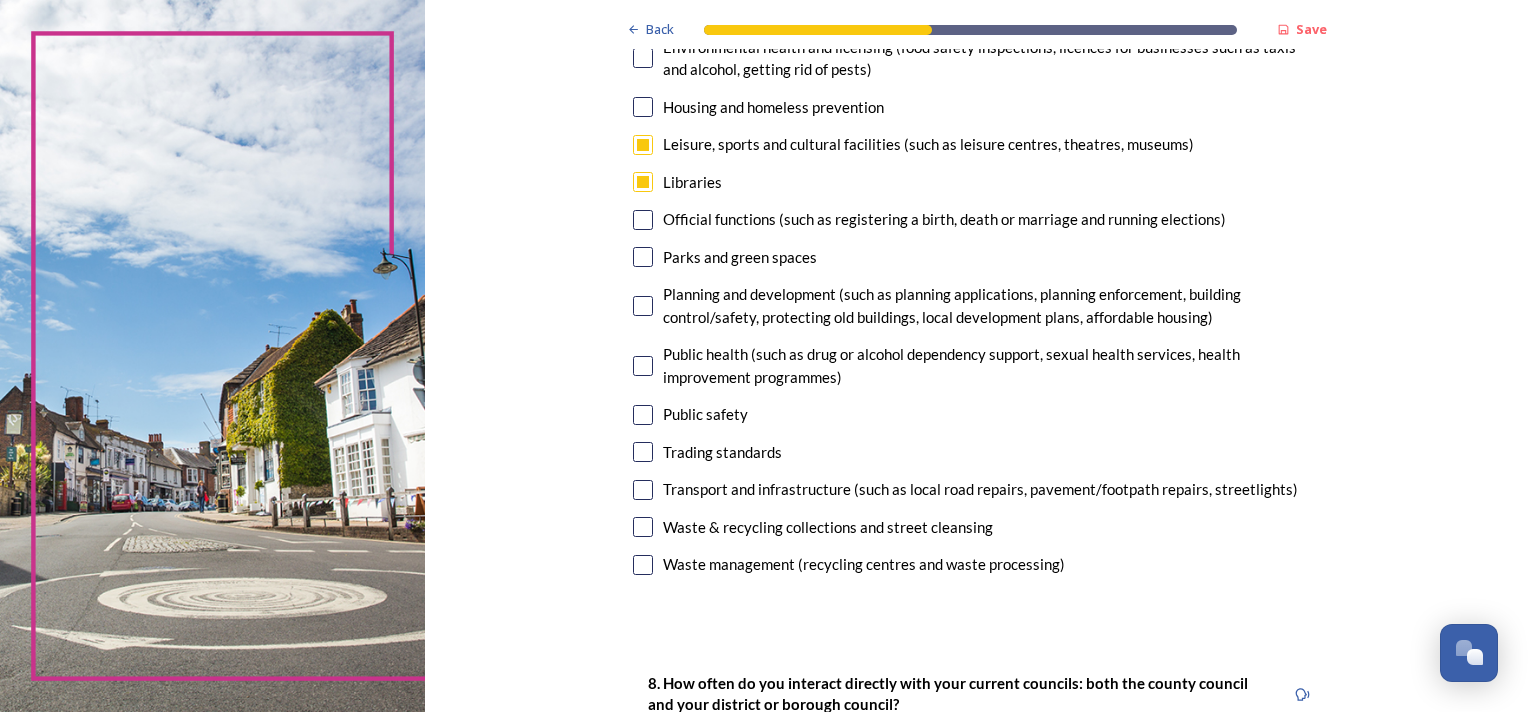 scroll, scrollTop: 600, scrollLeft: 0, axis: vertical 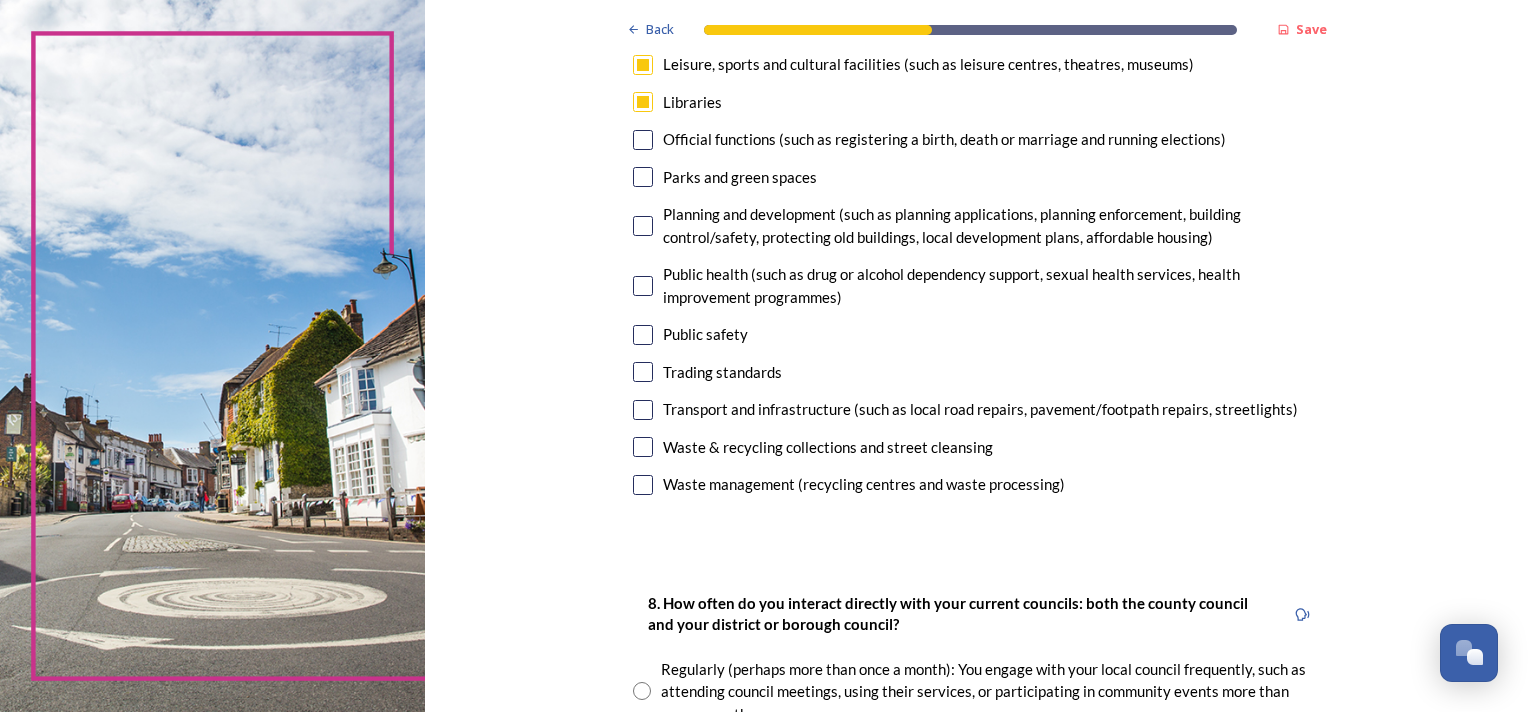 click at bounding box center (643, 485) 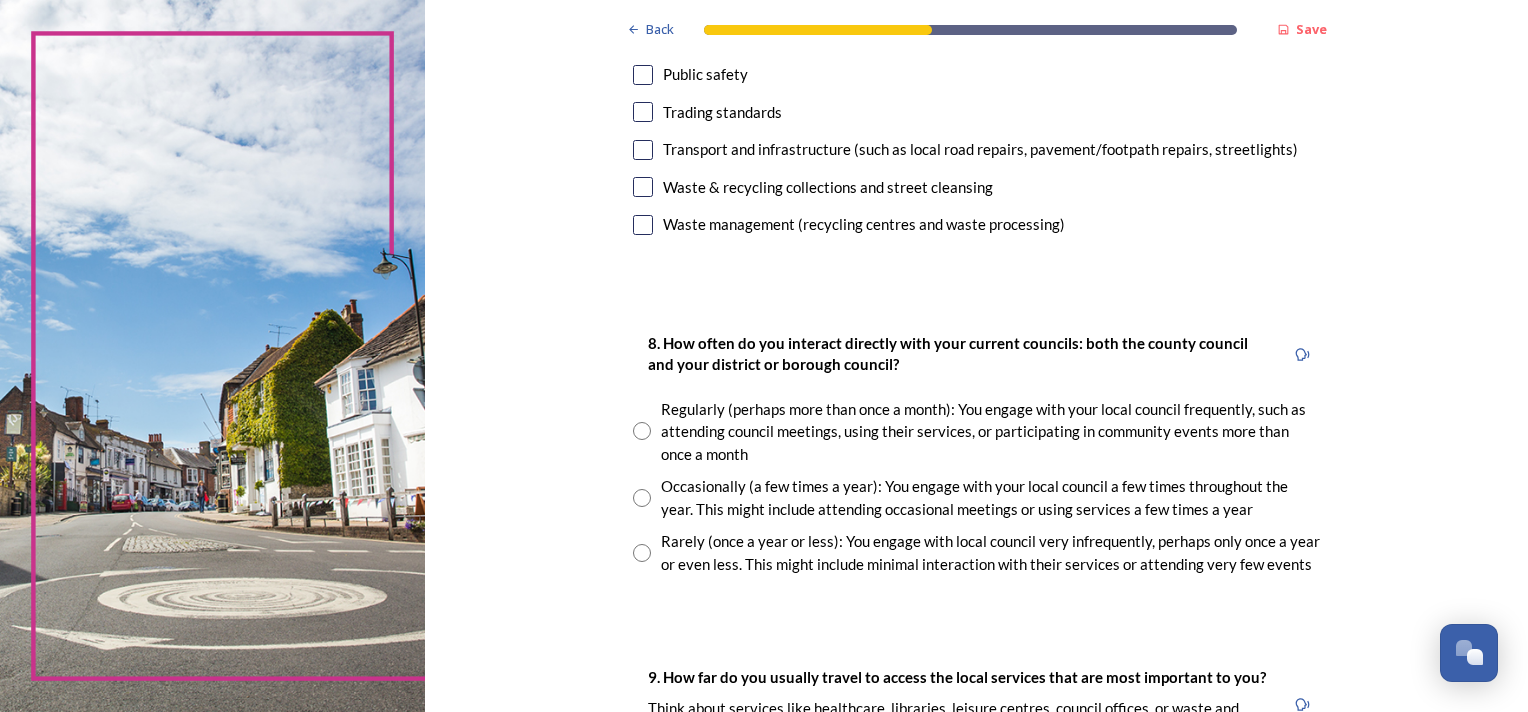 scroll, scrollTop: 880, scrollLeft: 0, axis: vertical 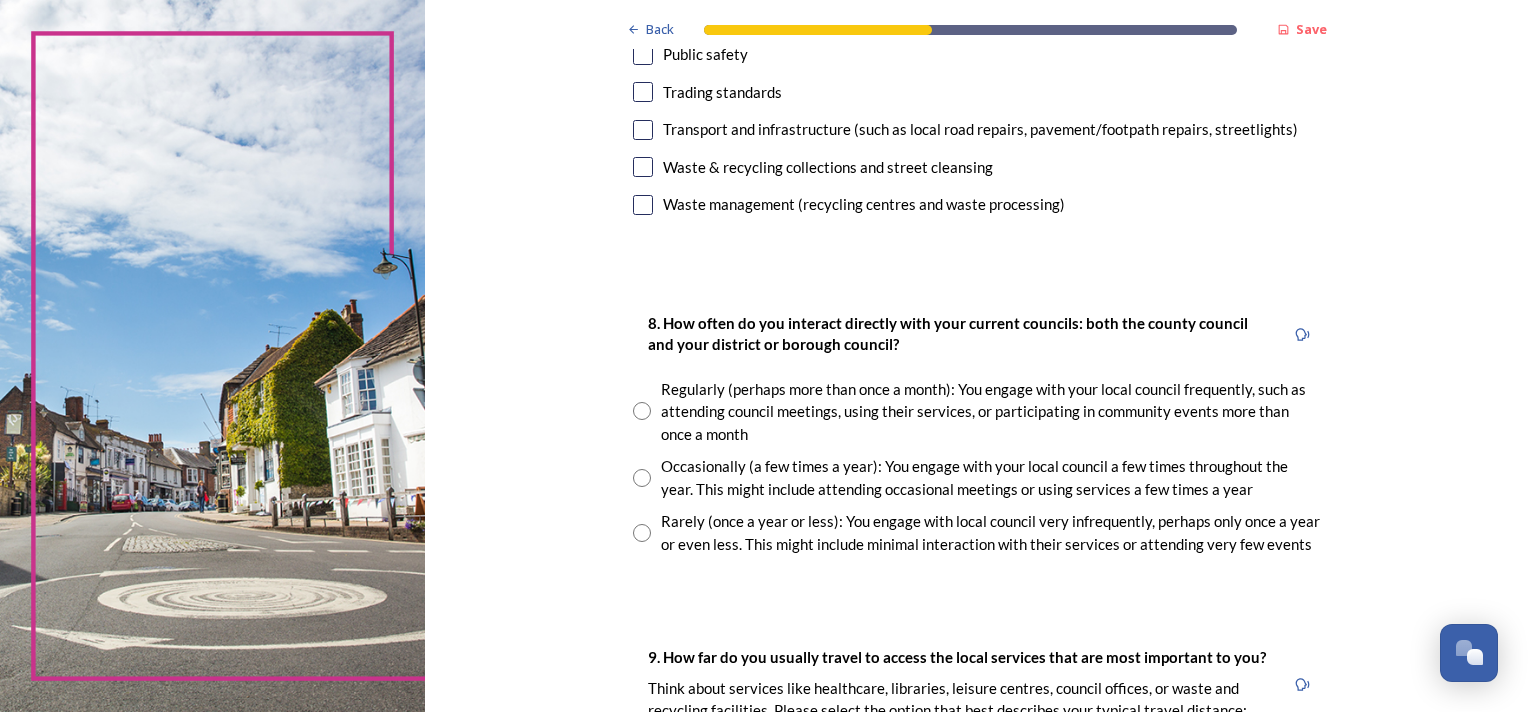 click at bounding box center (642, 411) 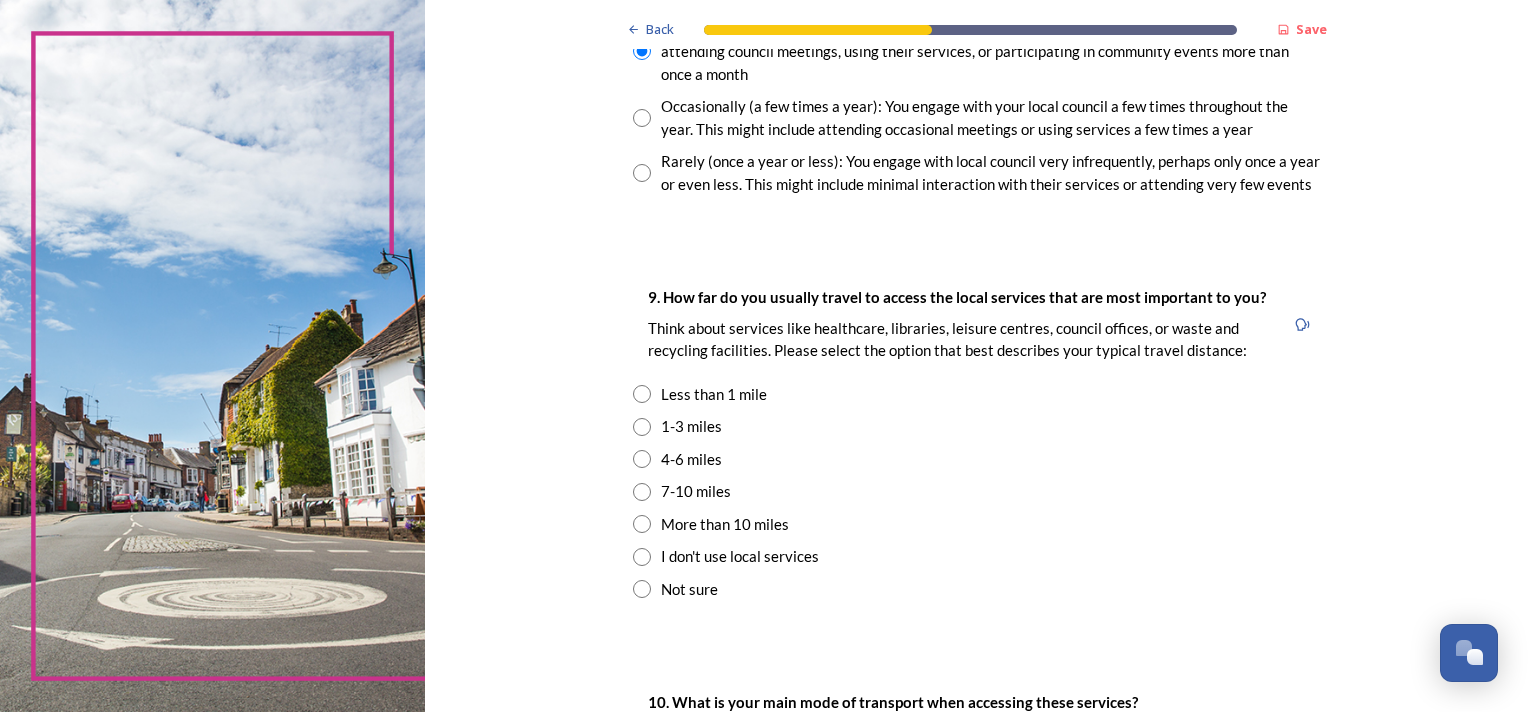 scroll, scrollTop: 1280, scrollLeft: 0, axis: vertical 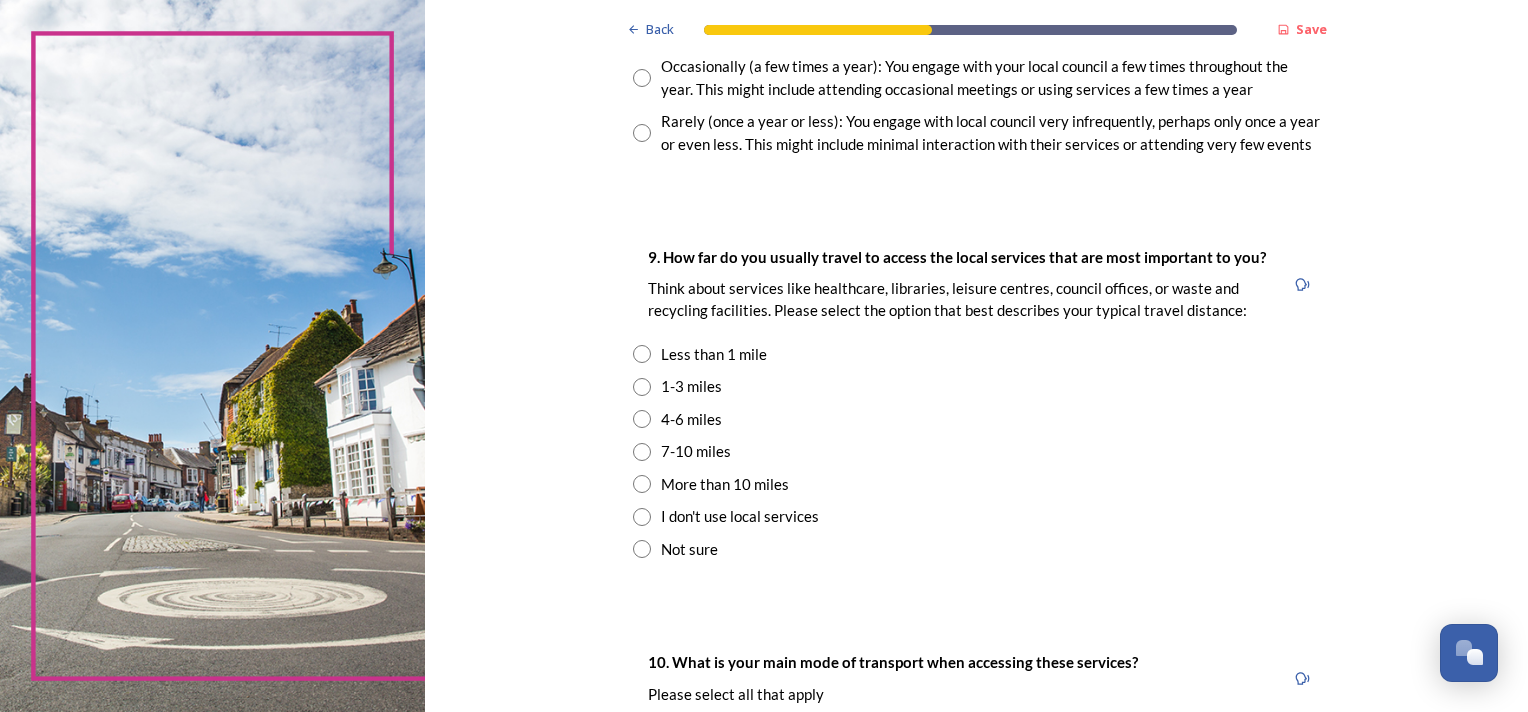 click on "7-10 miles" at bounding box center (696, 451) 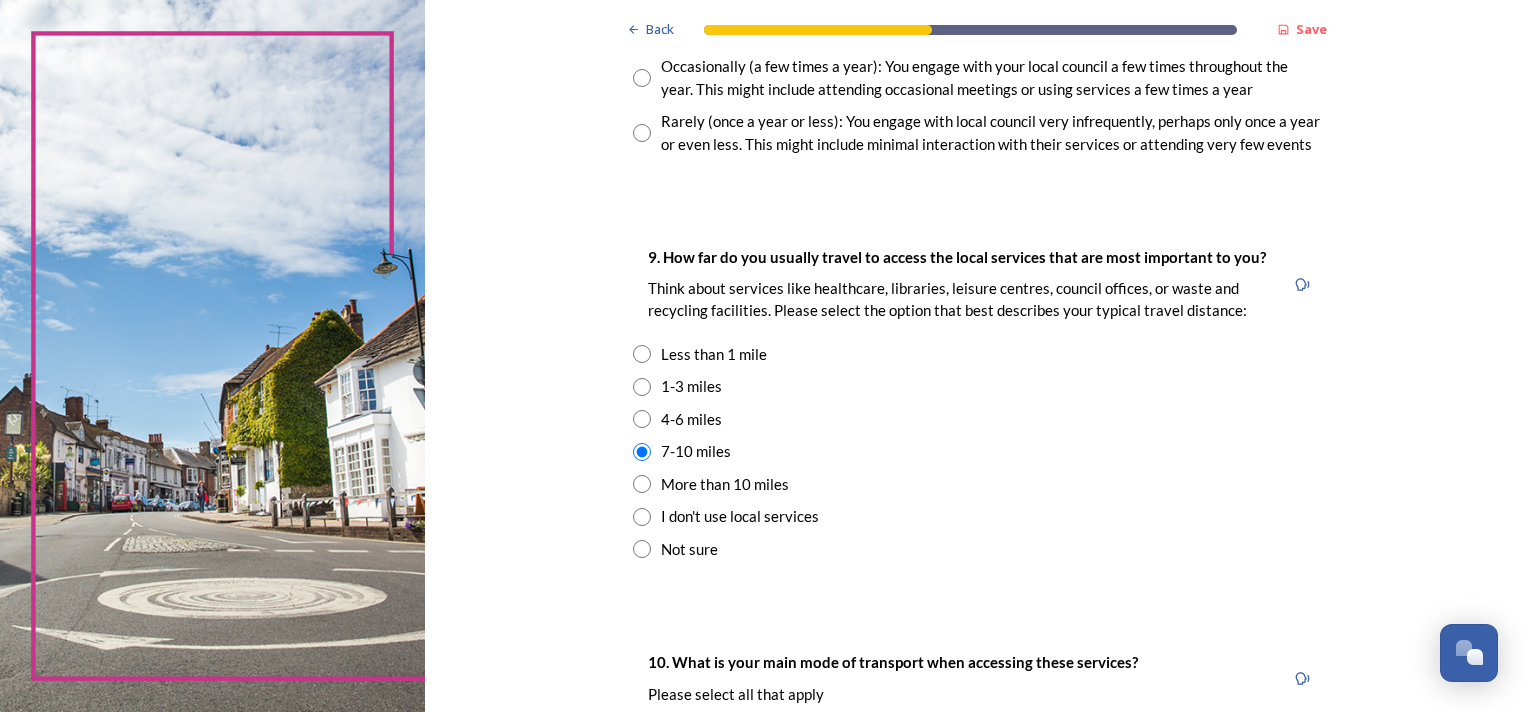 click at bounding box center [642, 387] 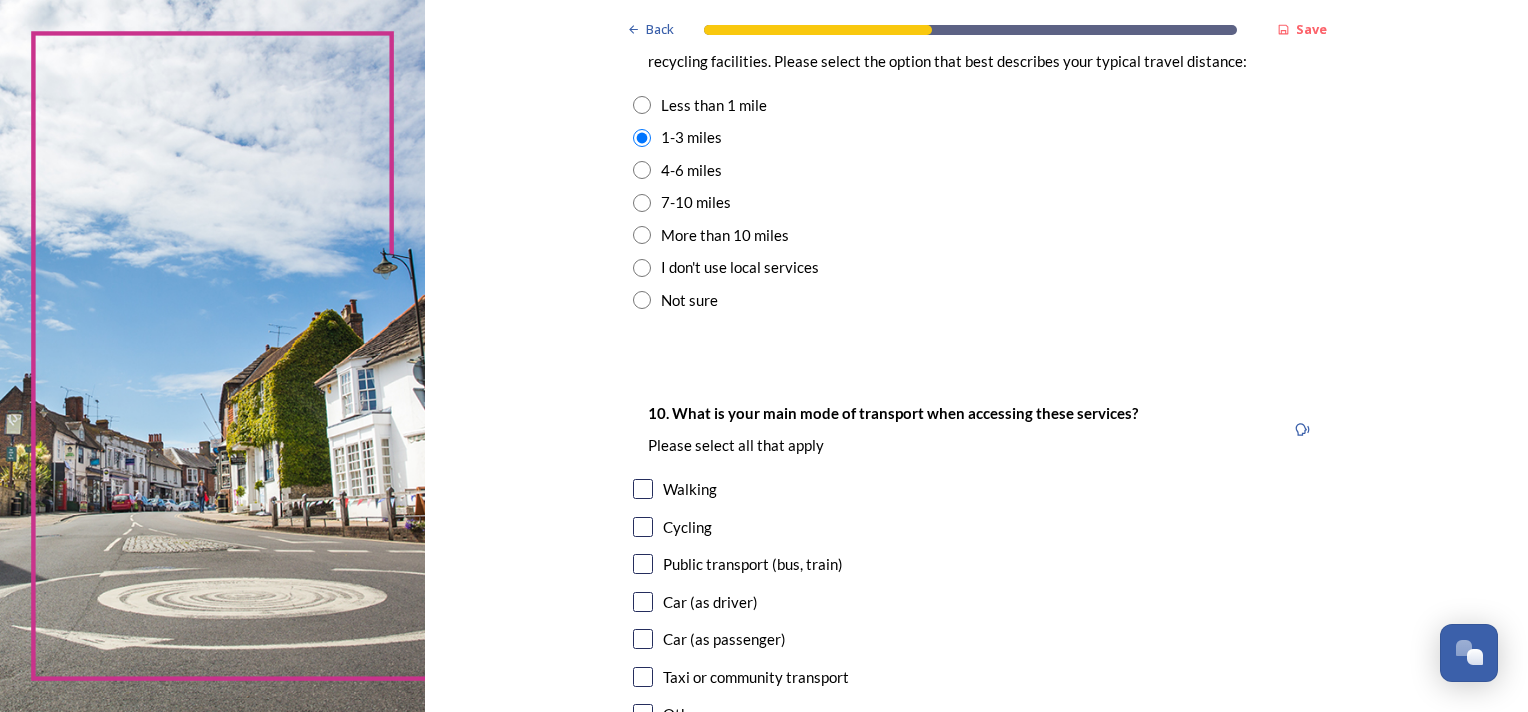 scroll, scrollTop: 1560, scrollLeft: 0, axis: vertical 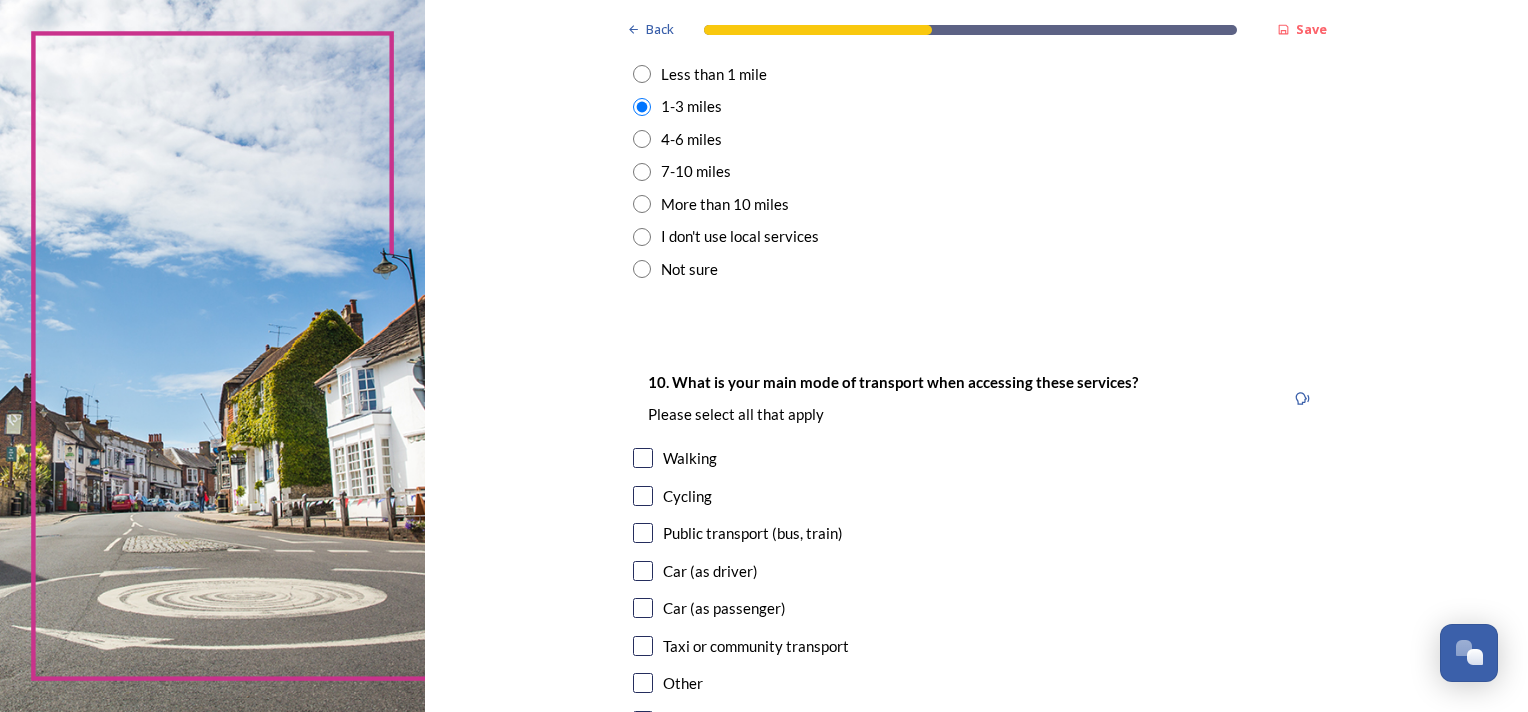 click at bounding box center (643, 533) 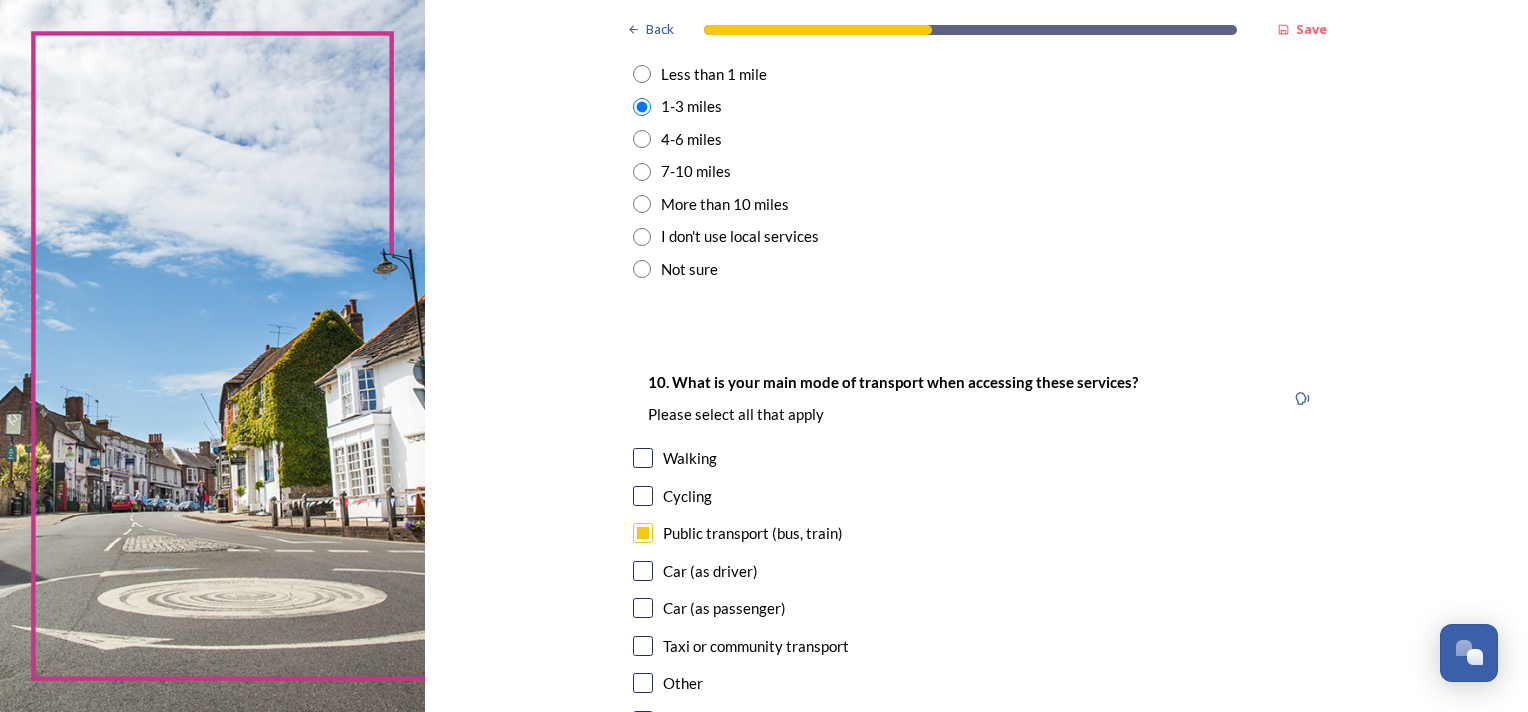 click at bounding box center [643, 458] 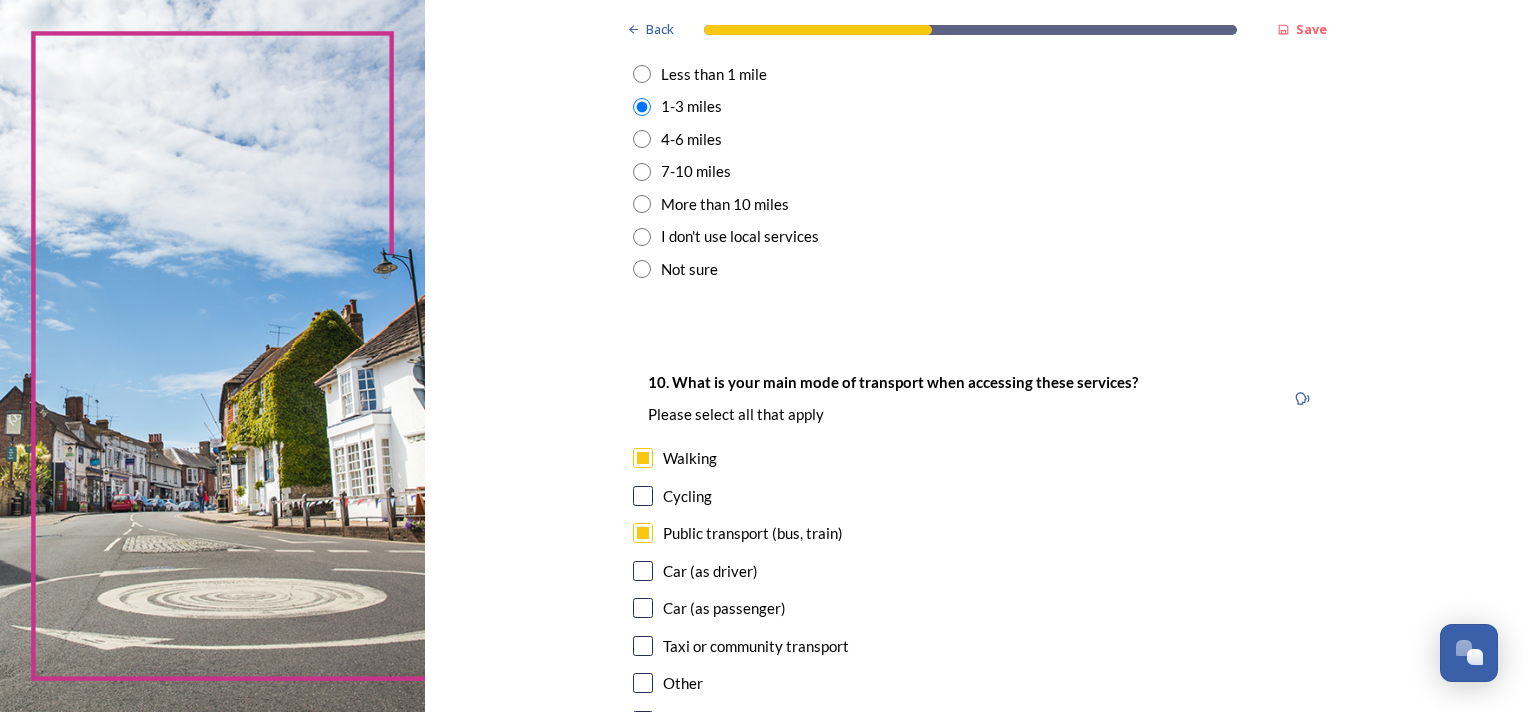 click on "Car (as passenger)" at bounding box center [977, 608] 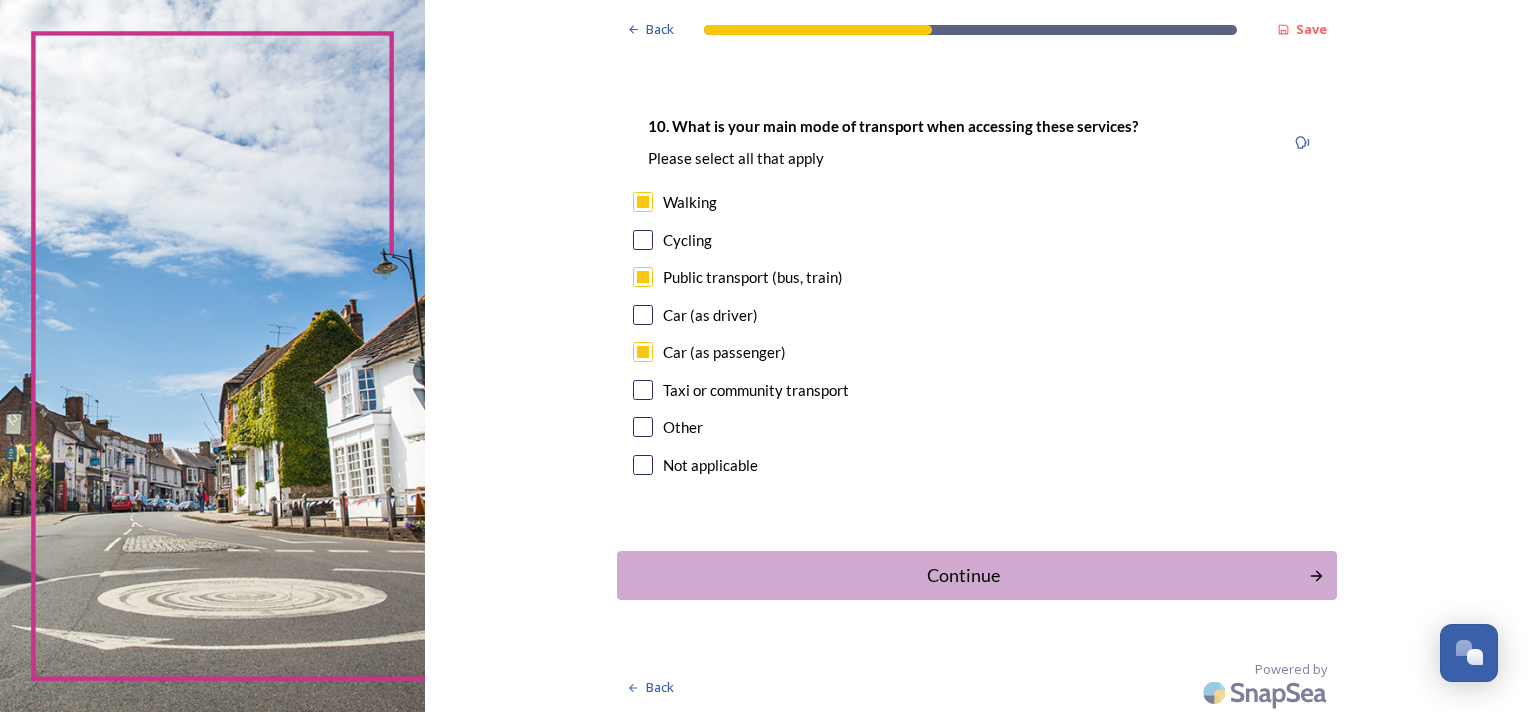 scroll, scrollTop: 1820, scrollLeft: 0, axis: vertical 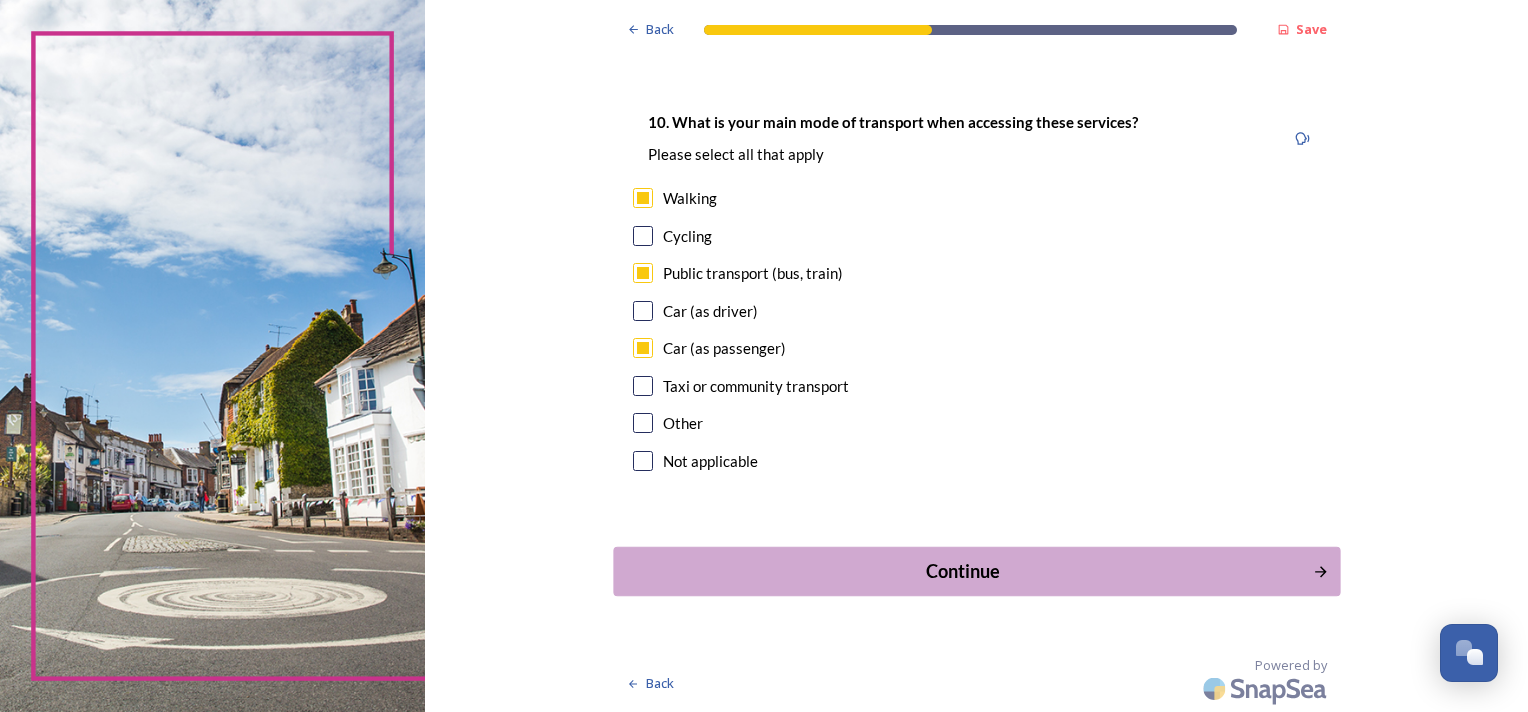 click on "Continue" at bounding box center (976, 571) 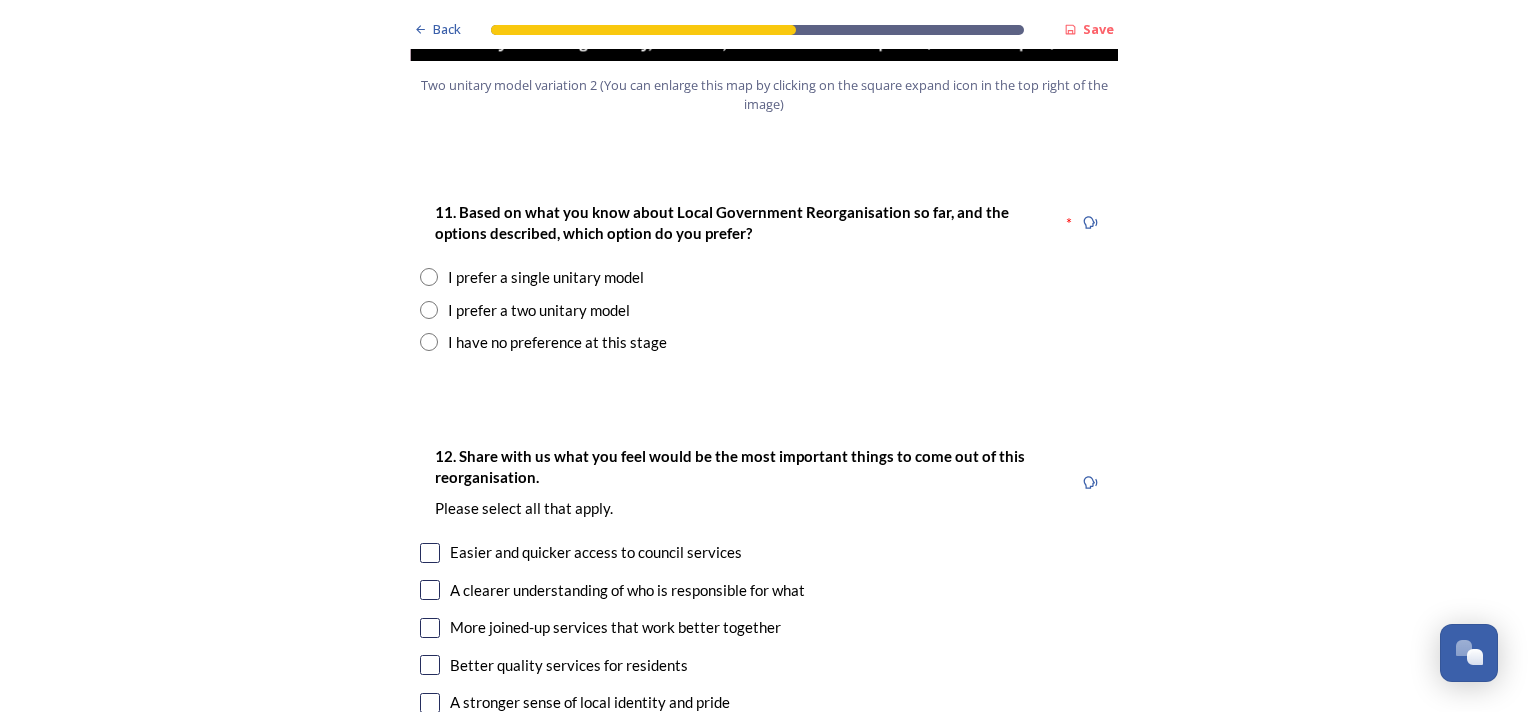 scroll, scrollTop: 2640, scrollLeft: 0, axis: vertical 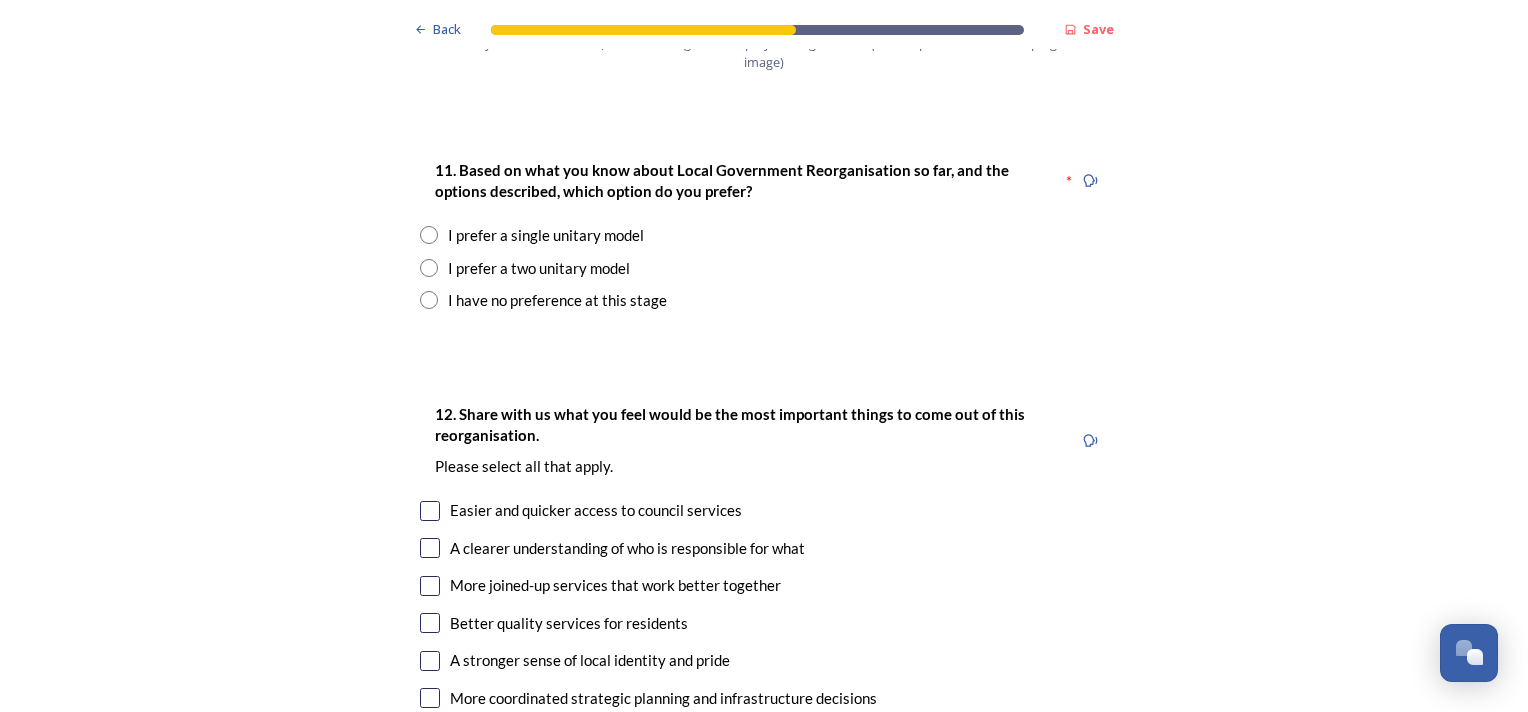 click at bounding box center [429, 268] 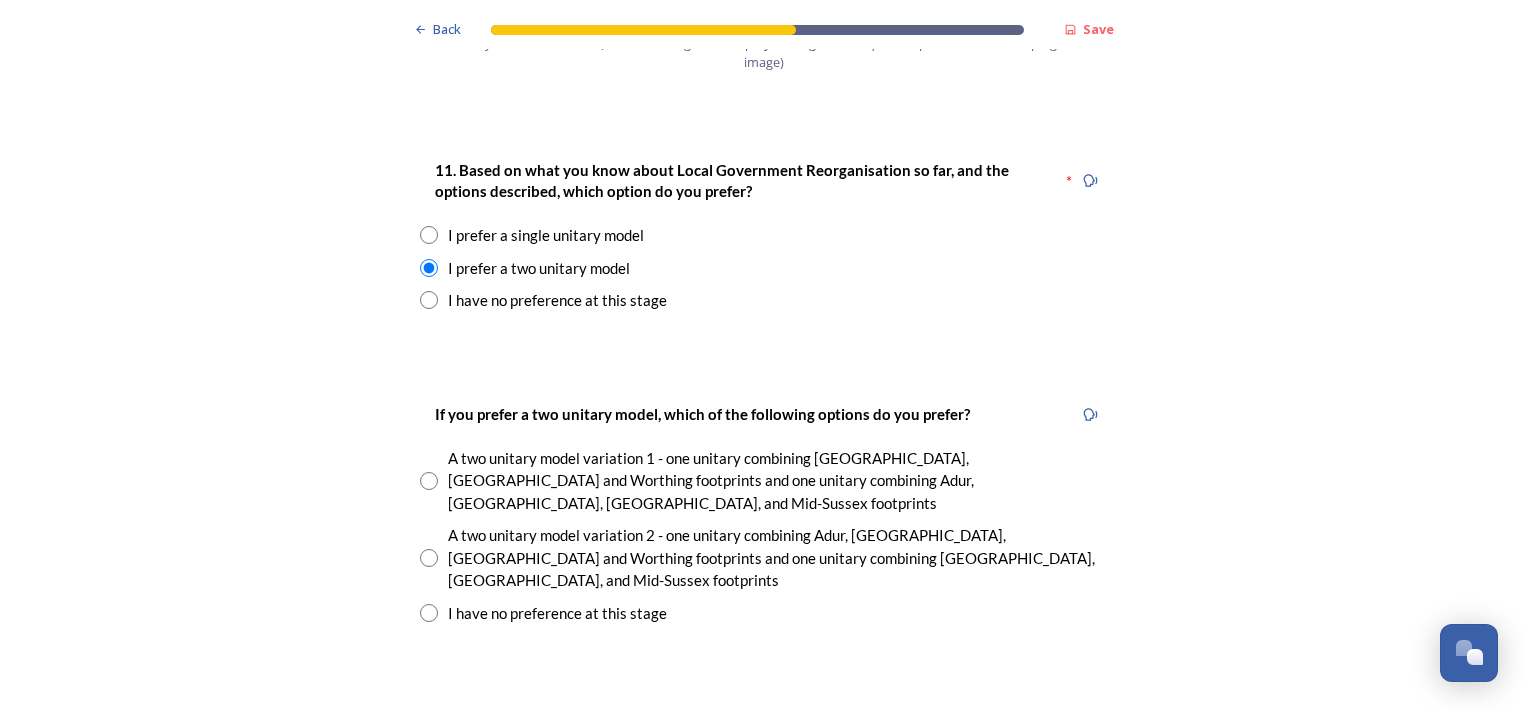 click at bounding box center (429, 481) 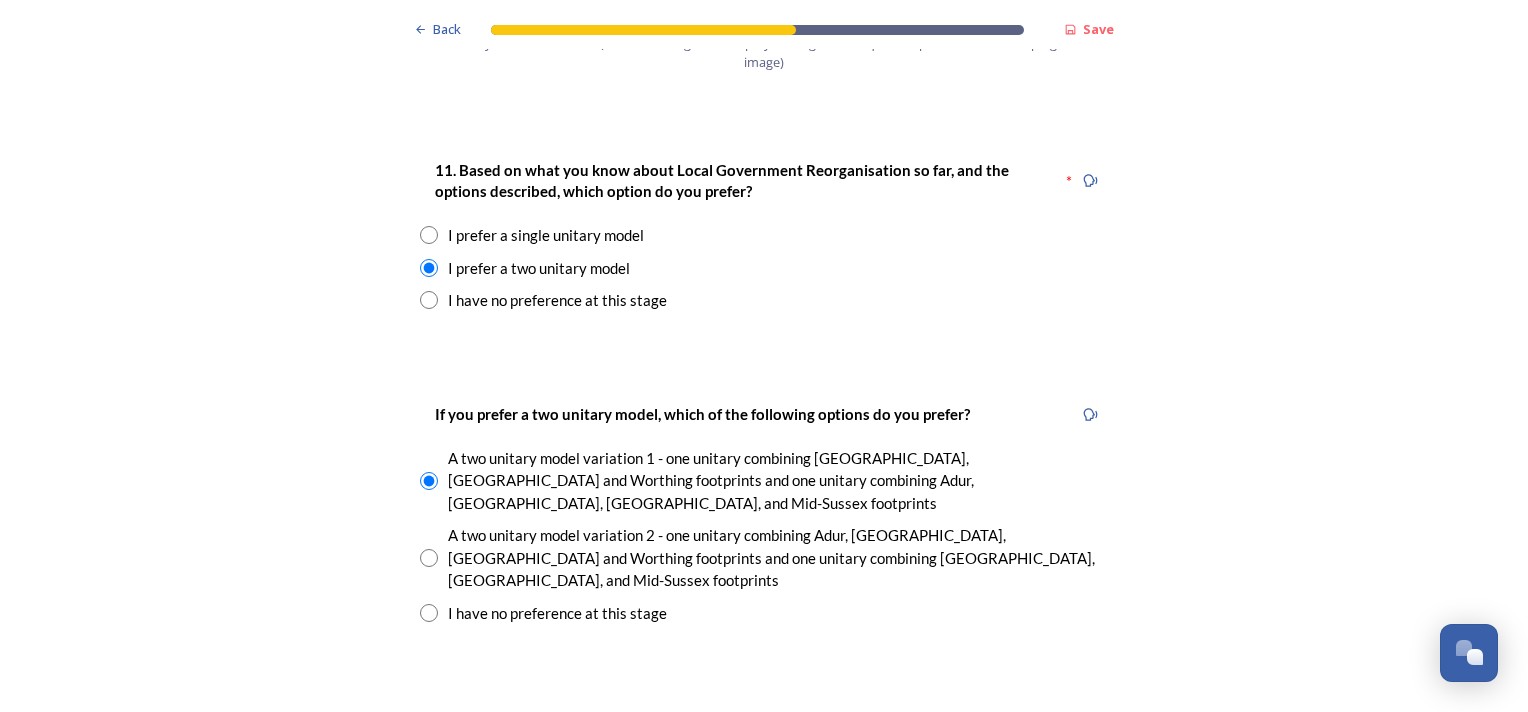 click at bounding box center [429, 558] 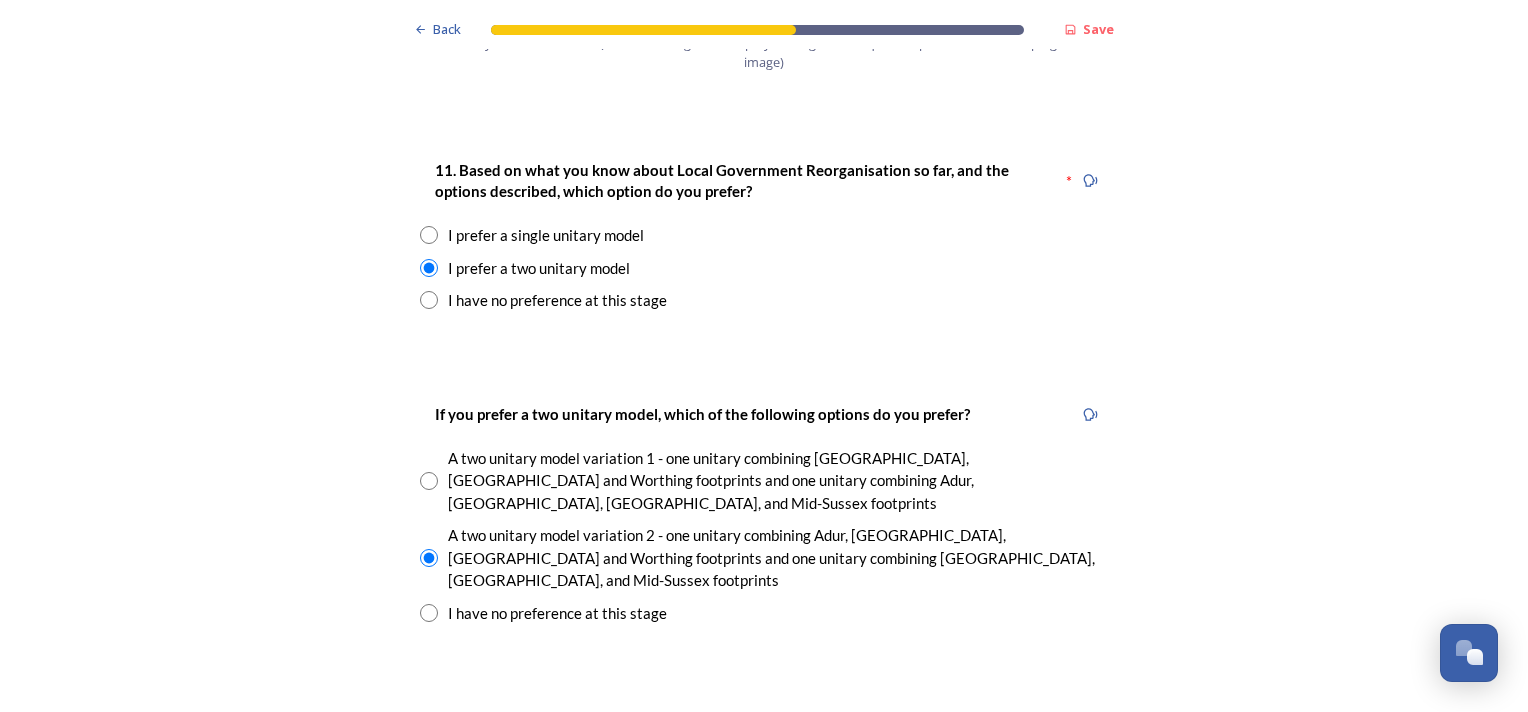 click on "A two unitary model variation 1 - one unitary combining Arun, Chichester and Worthing footprints and one unitary combining Adur, Crawley, Horsham, and Mid-Sussex footprints" at bounding box center (764, 481) 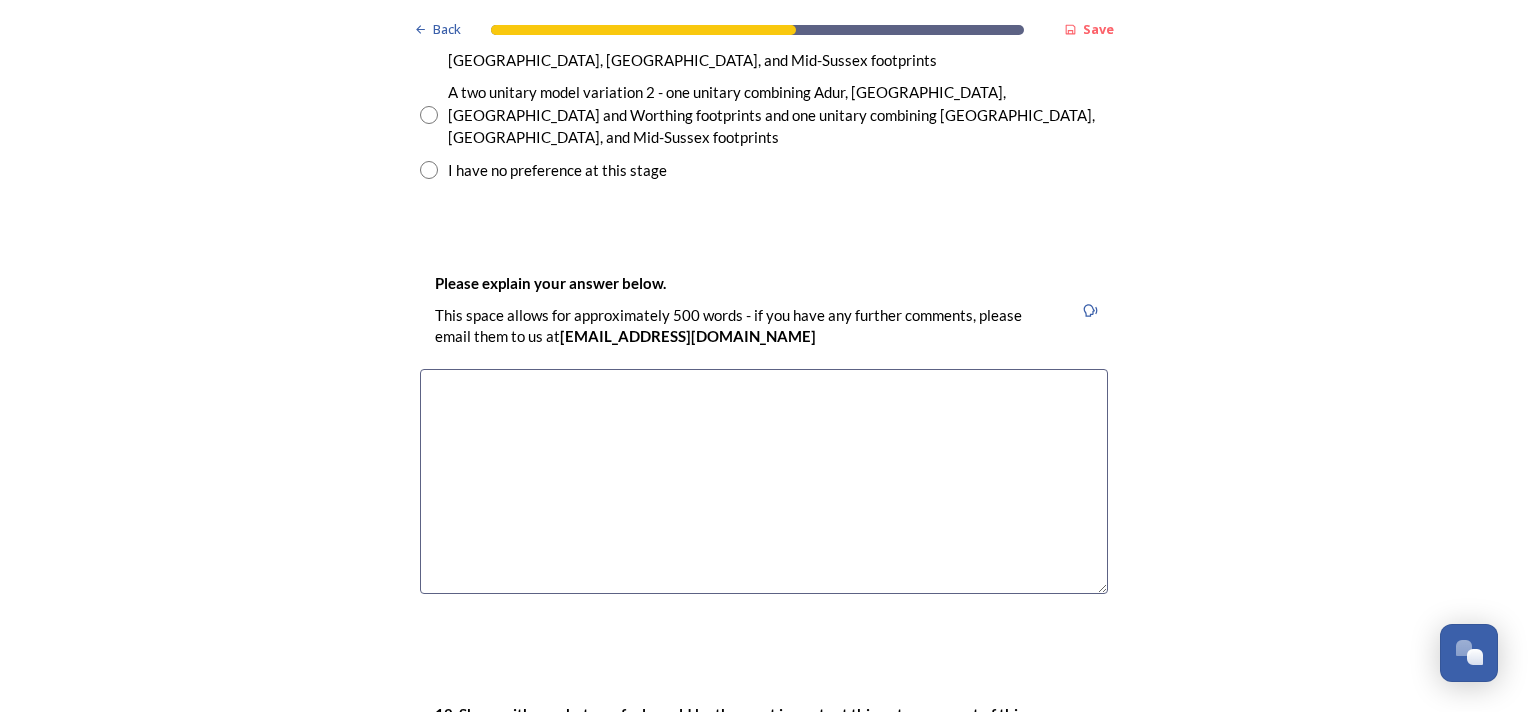 scroll, scrollTop: 3120, scrollLeft: 0, axis: vertical 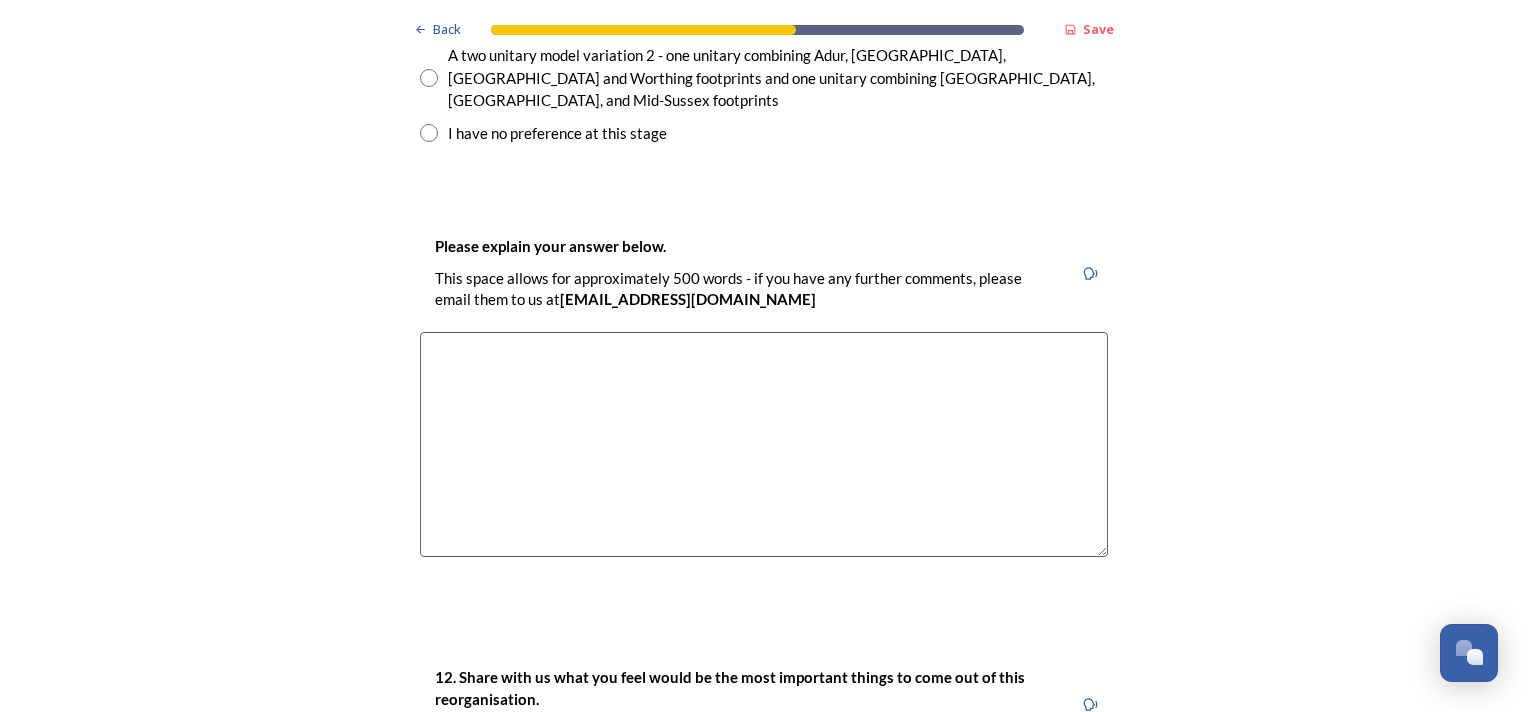 click at bounding box center (764, 444) 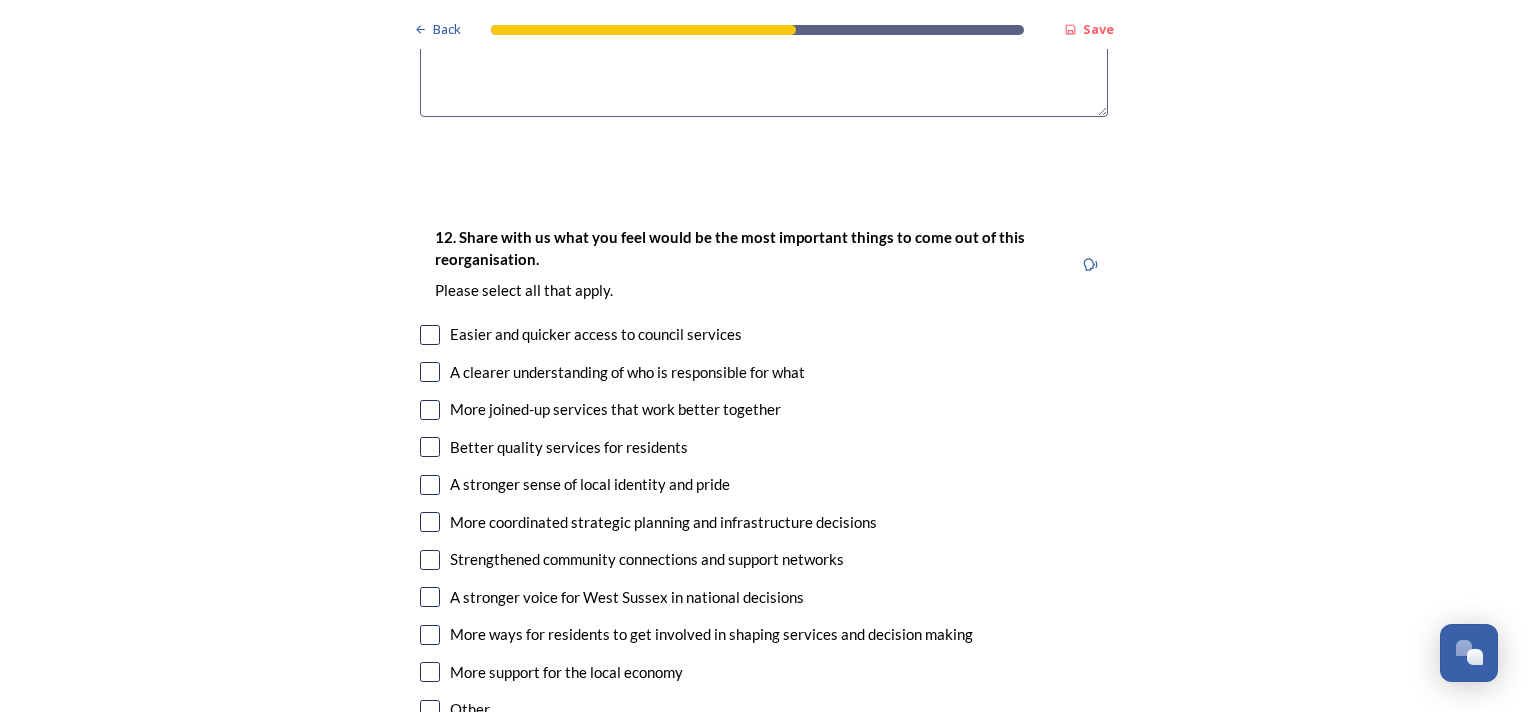 scroll, scrollTop: 3600, scrollLeft: 0, axis: vertical 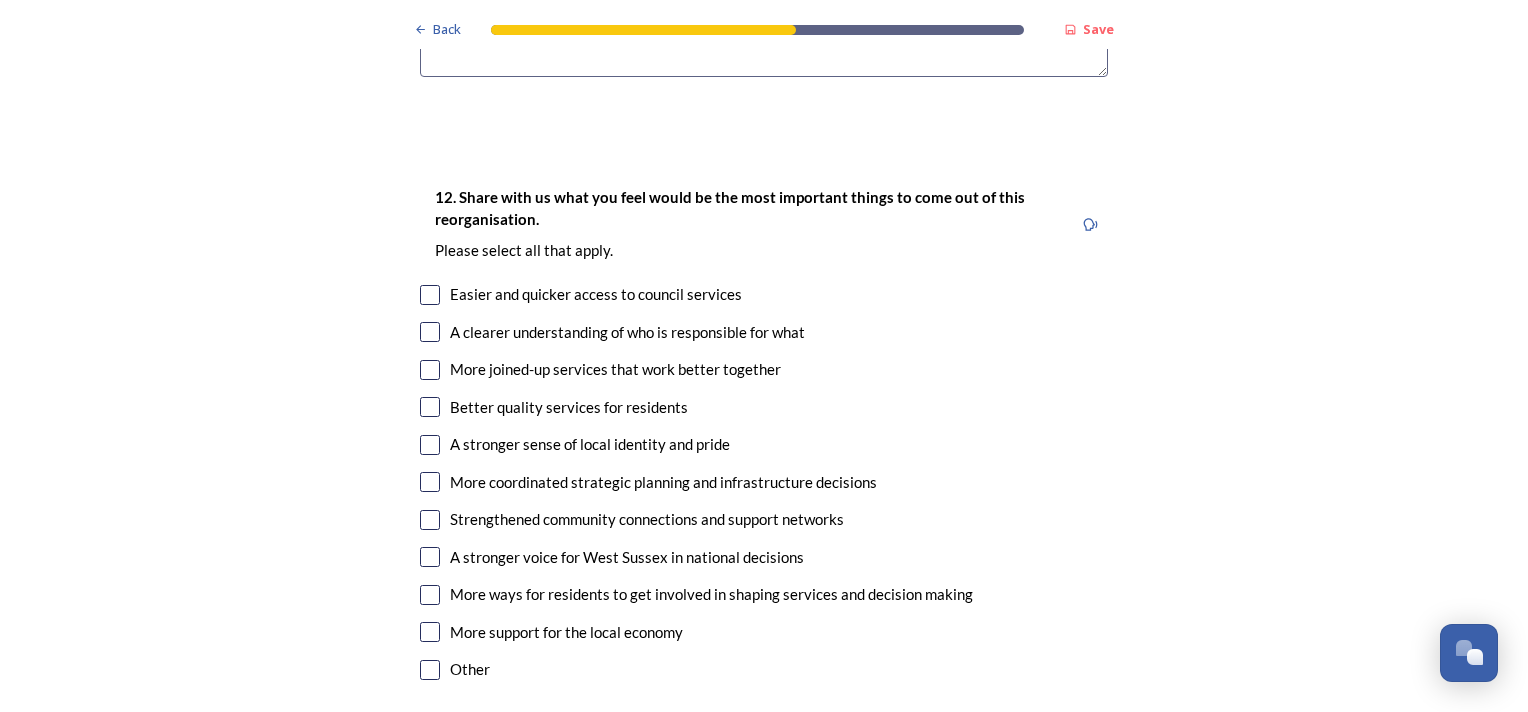 type on "i think it makes sence to keep chichester and arun together as they both have rolls royce and the colledge/university campus" 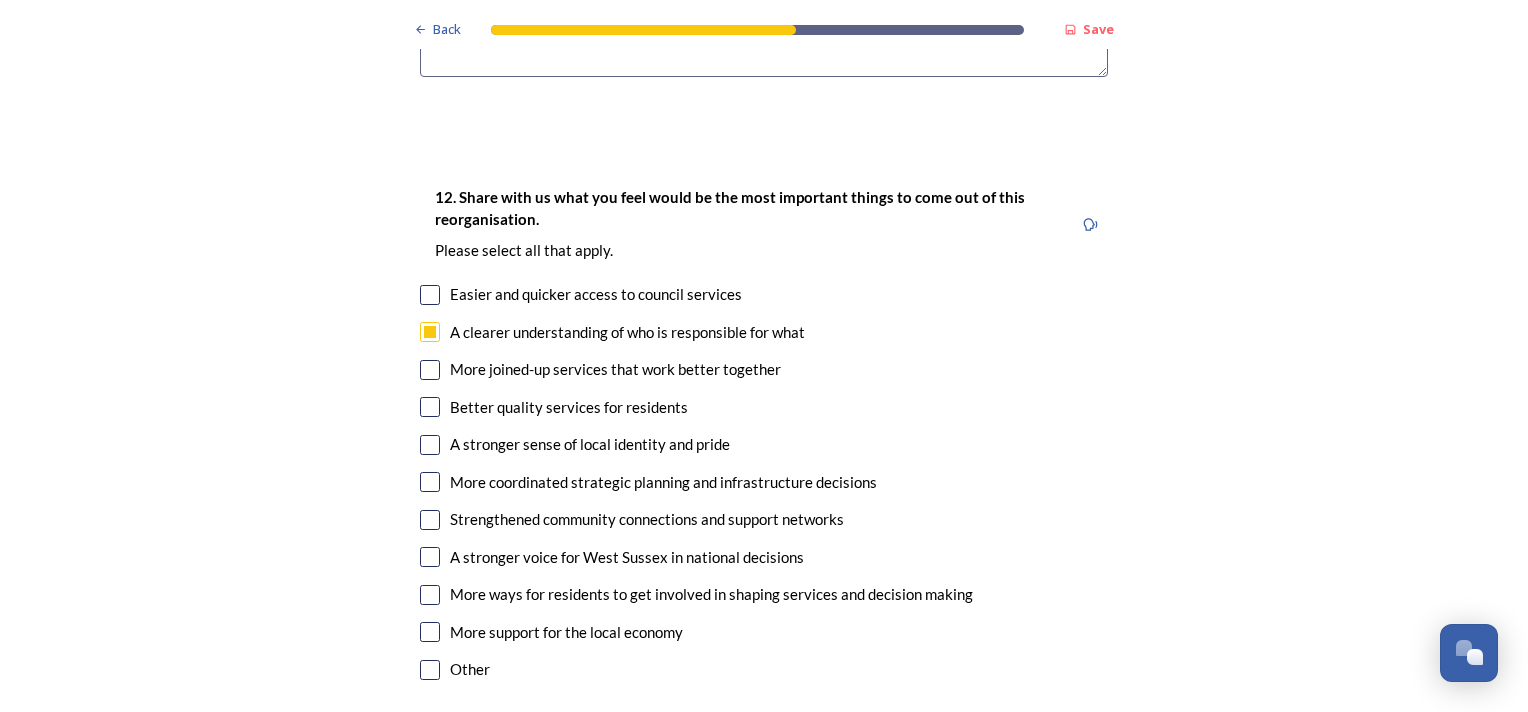click at bounding box center (430, 407) 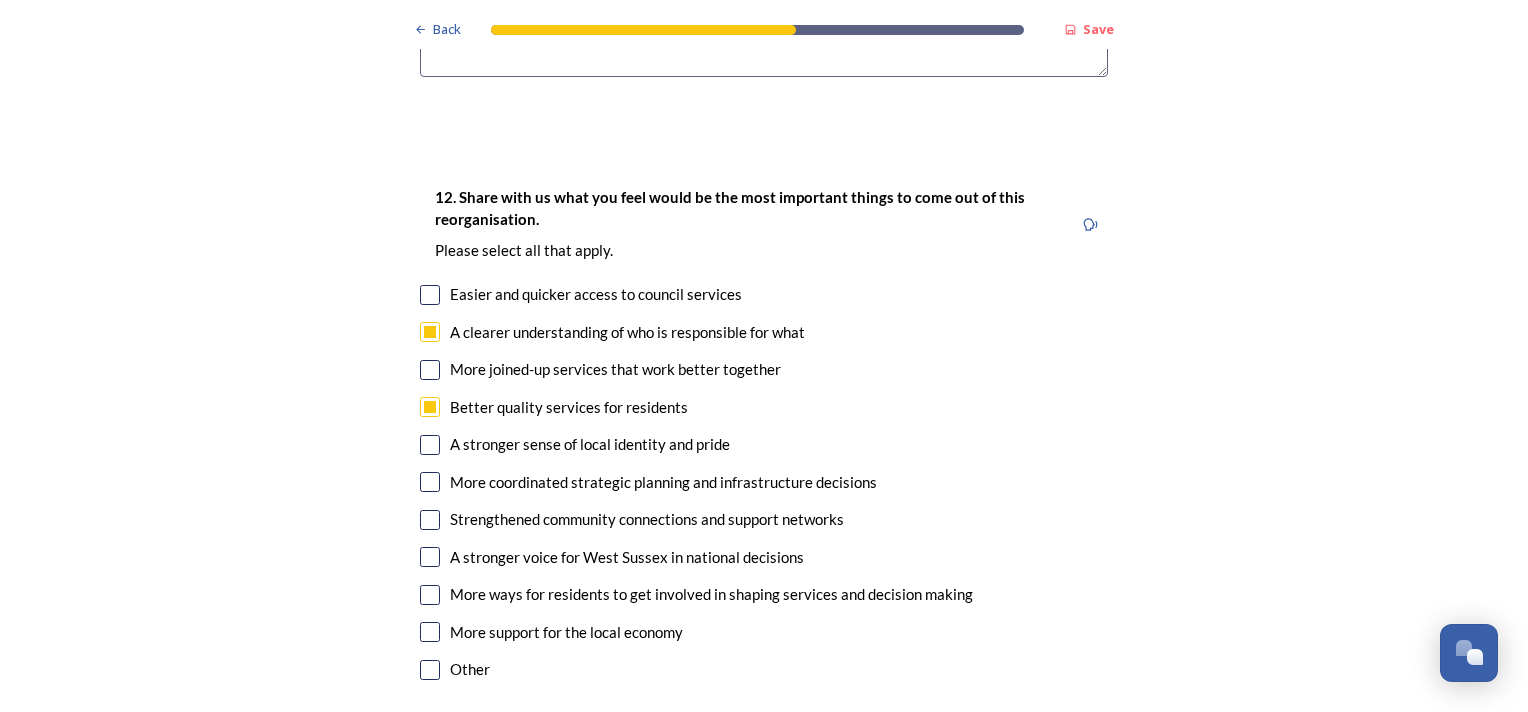 click at bounding box center [430, 295] 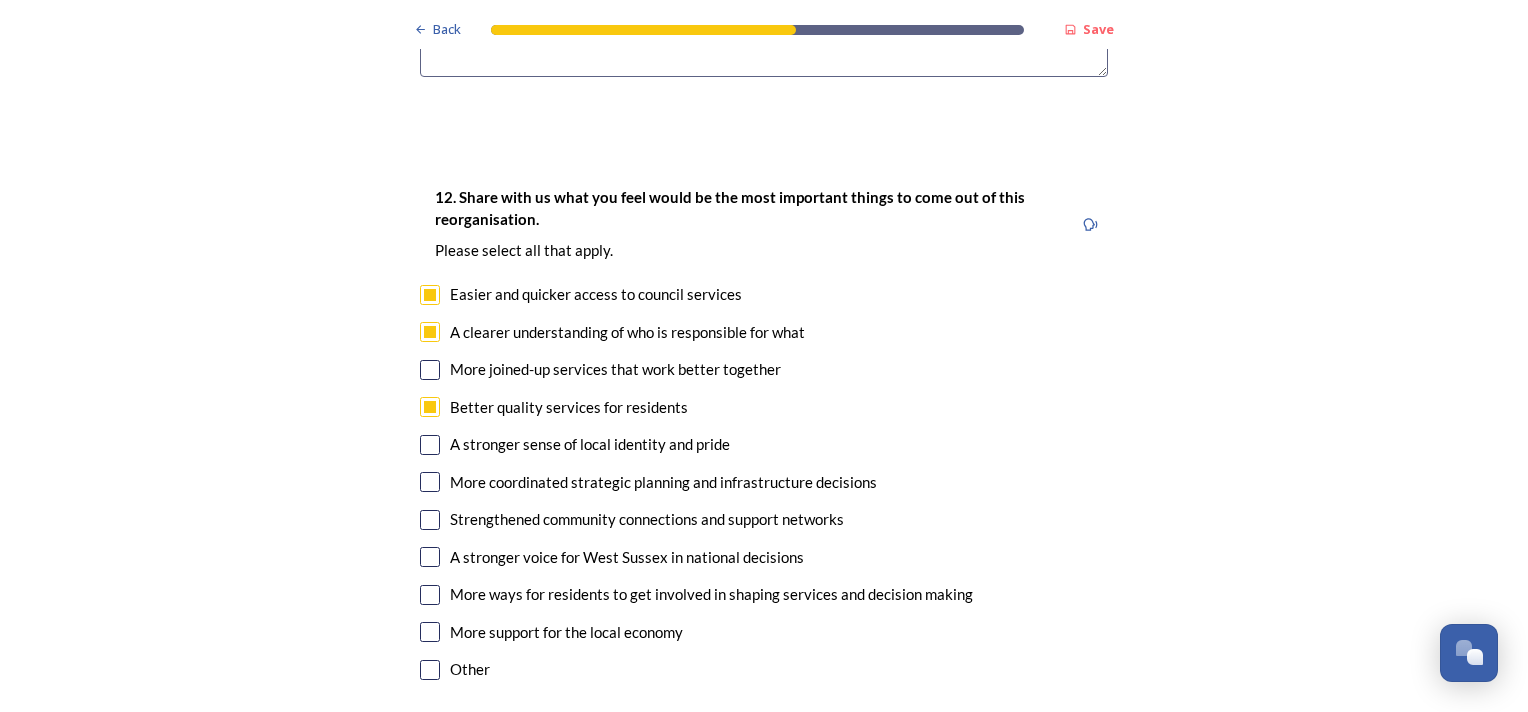 click at bounding box center (430, 520) 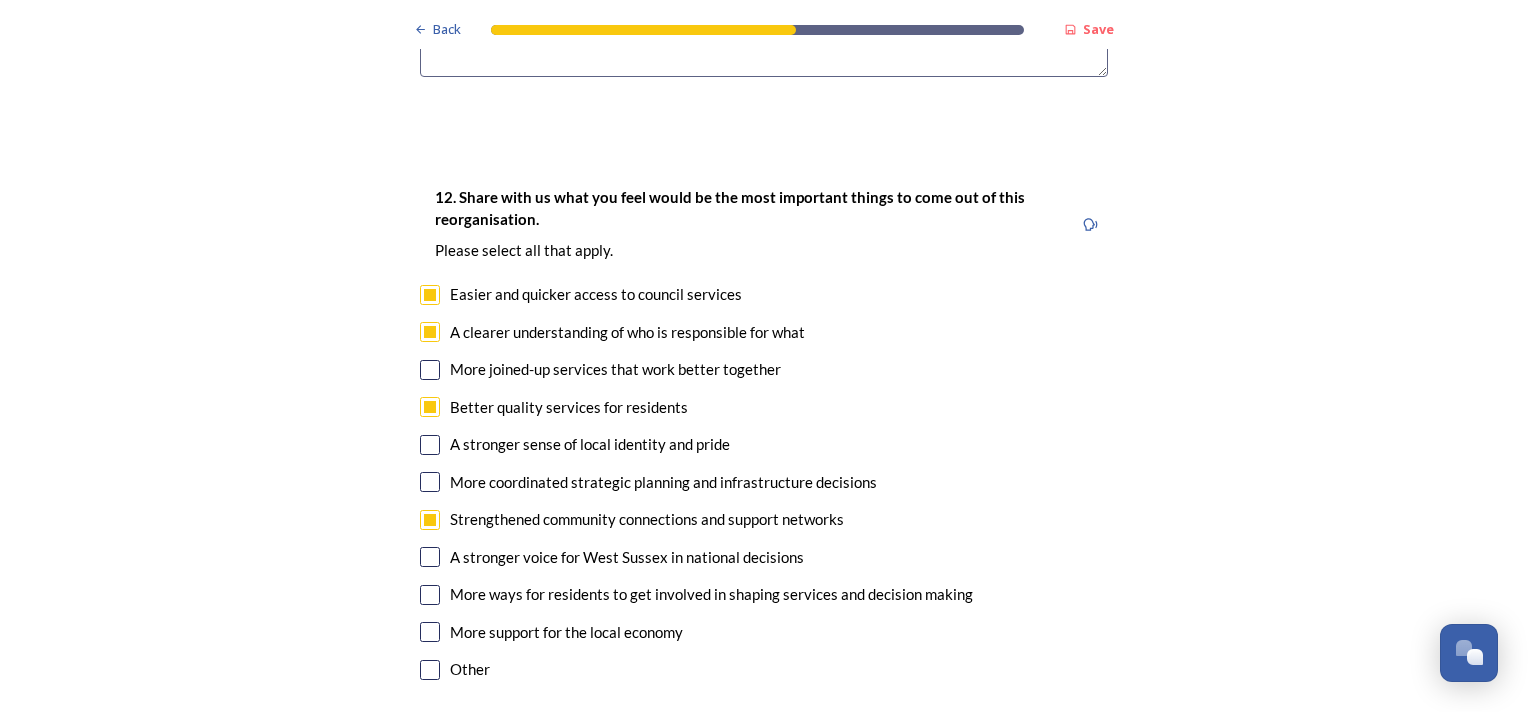 click on "12. Share with us what you feel would be the most important things to come out of this reorganisation. Please select all that apply. Easier and quicker access to council services A clearer understanding of who is responsible for what More joined-up services that work better together Better quality services for residents A stronger sense of local identity and pride More coordinated strategic planning and infrastructure decisions  Strengthened community connections and support networks A stronger voice for West Sussex in national decisions More ways for residents to get involved in shaping services and decision making More support for the local economy Other" at bounding box center (764, 435) 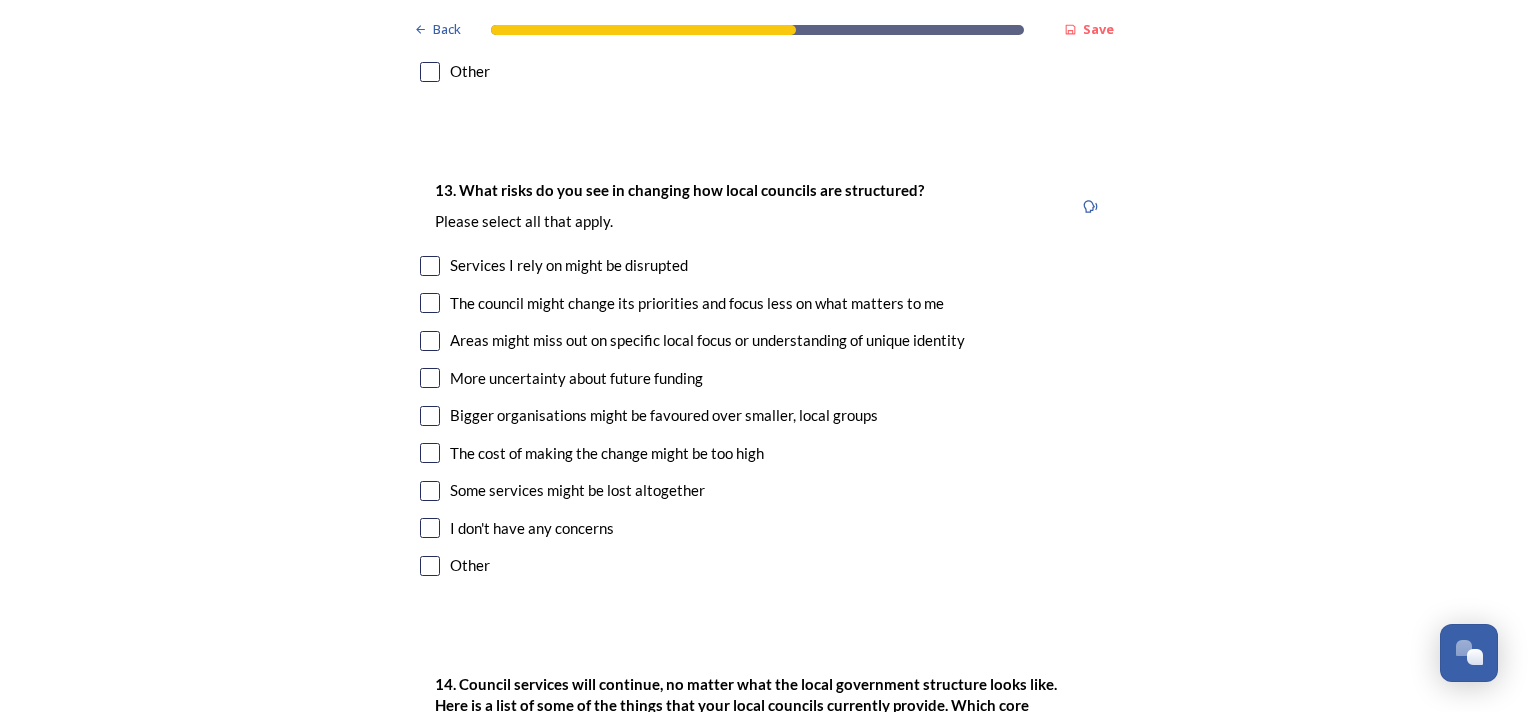 scroll, scrollTop: 4200, scrollLeft: 0, axis: vertical 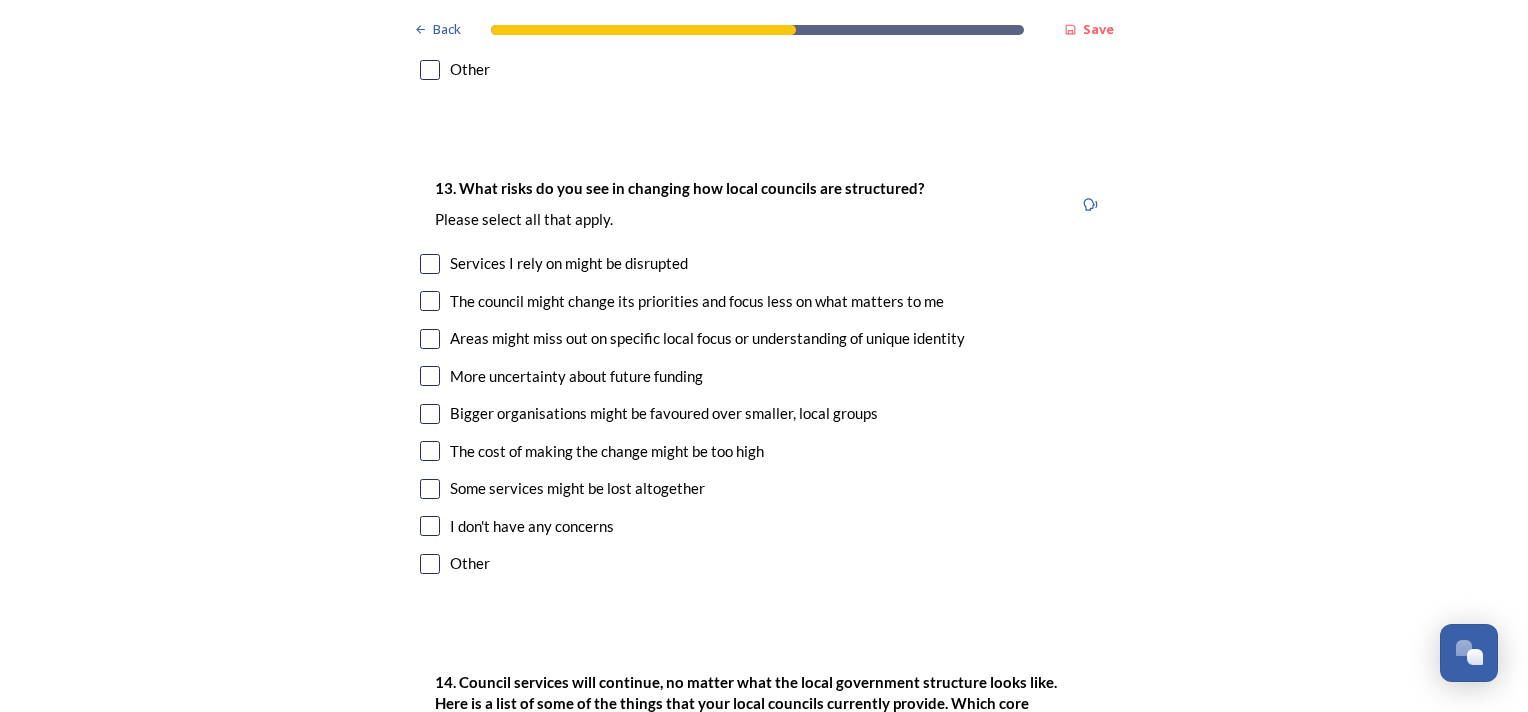 click at bounding box center (430, 339) 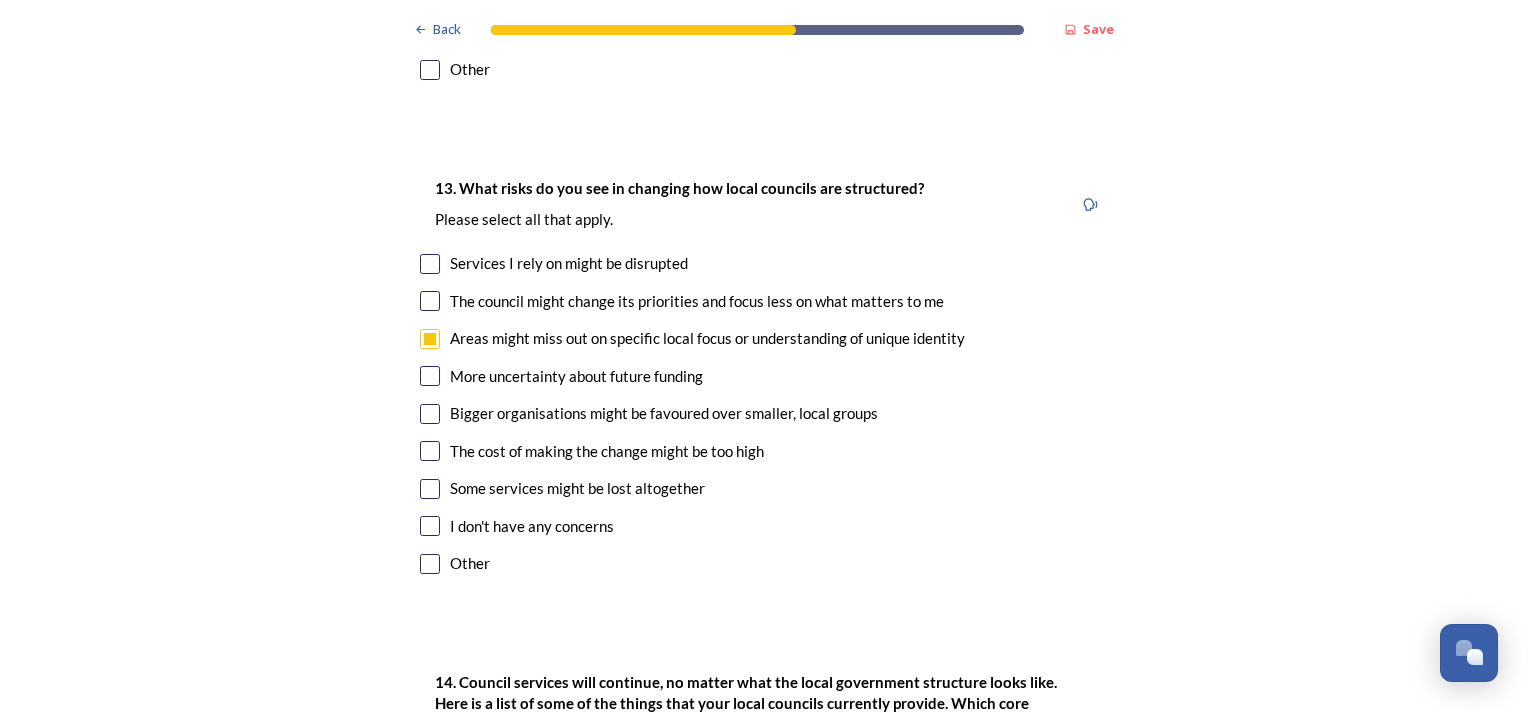 click on "Bigger organisations might be favoured over smaller, local groups" at bounding box center (764, 413) 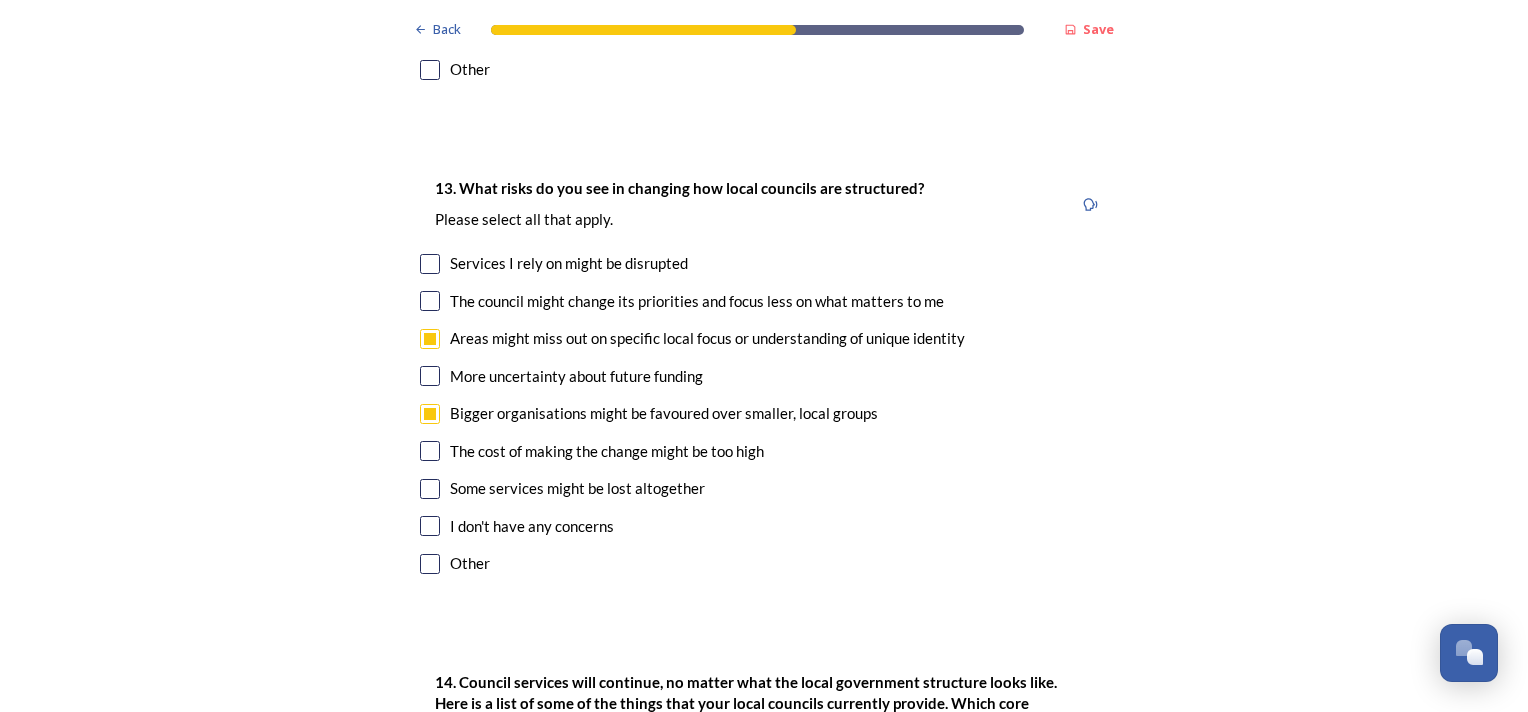 click at bounding box center [430, 489] 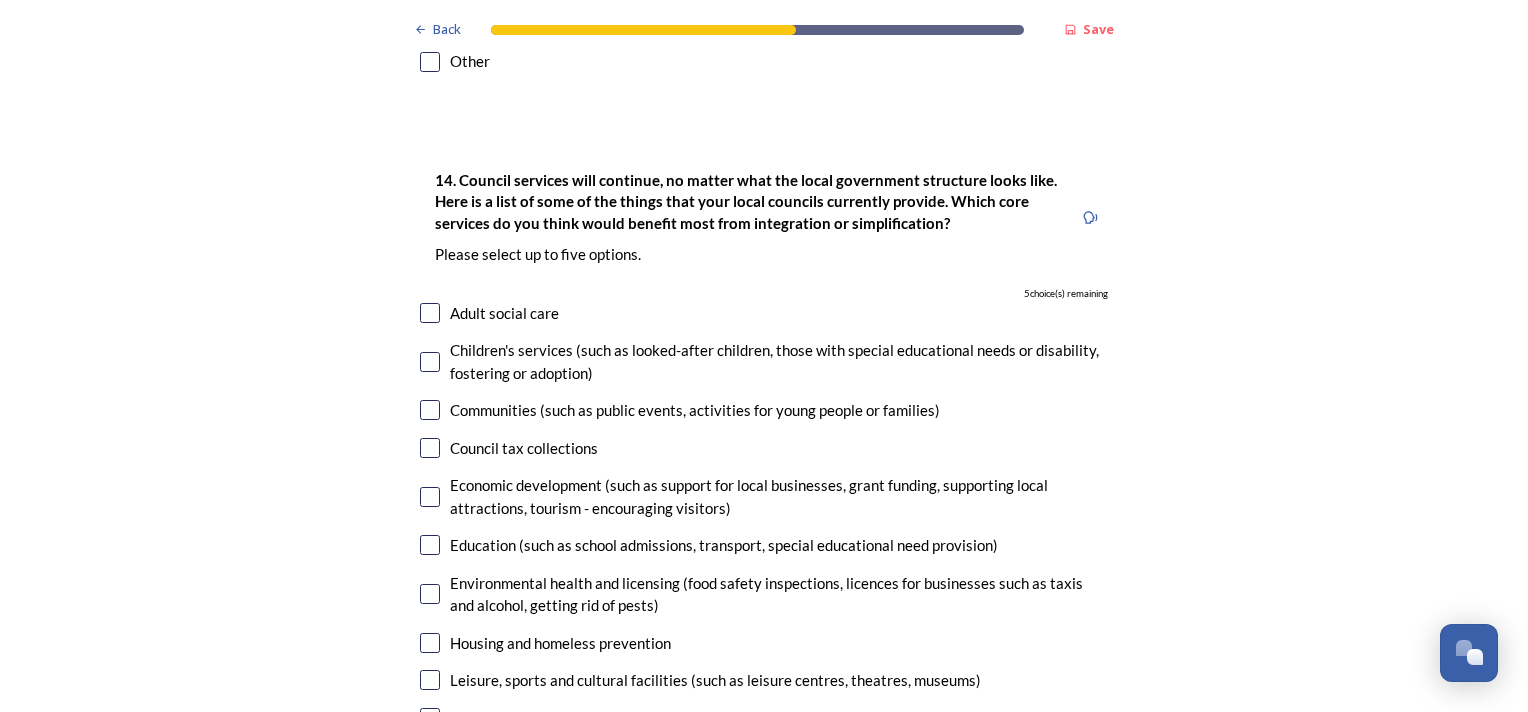 scroll, scrollTop: 4720, scrollLeft: 0, axis: vertical 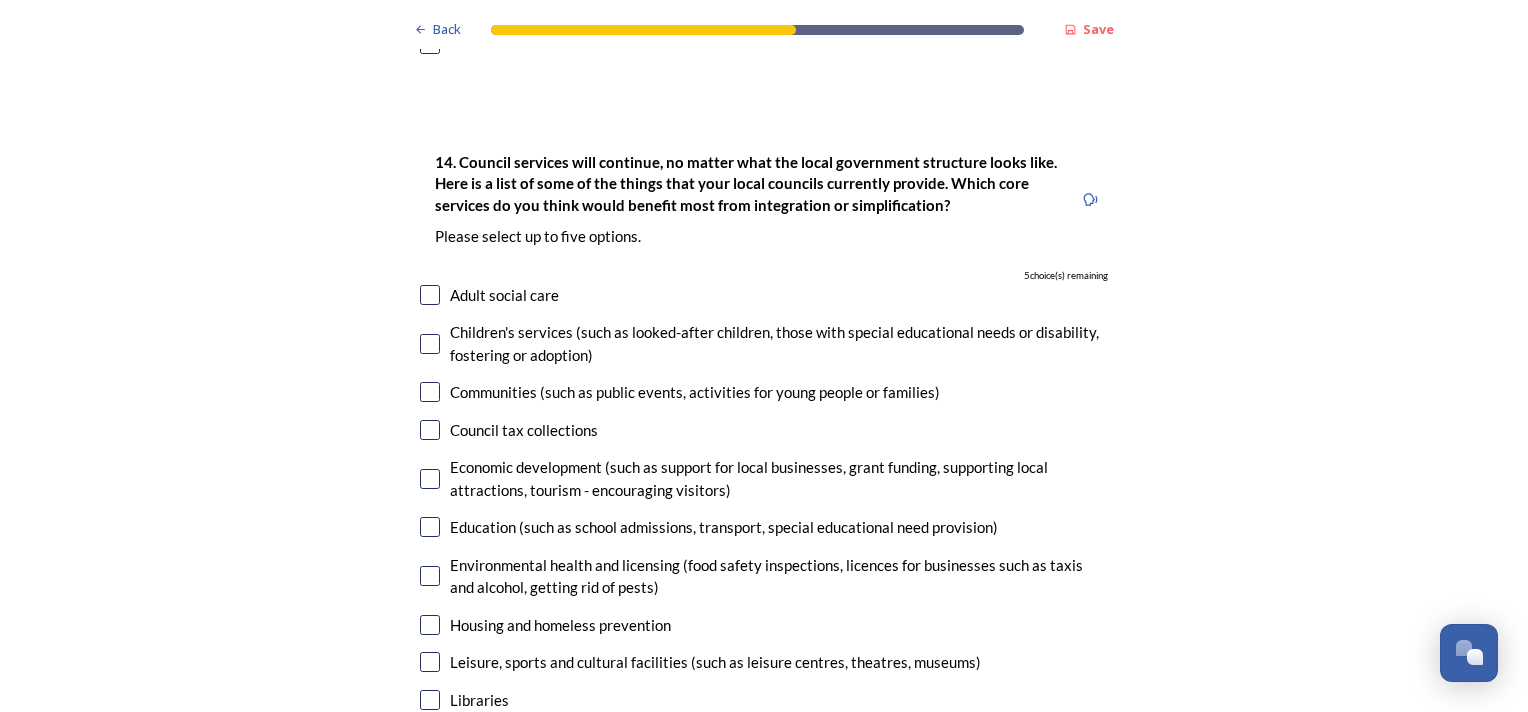 click at bounding box center (430, 527) 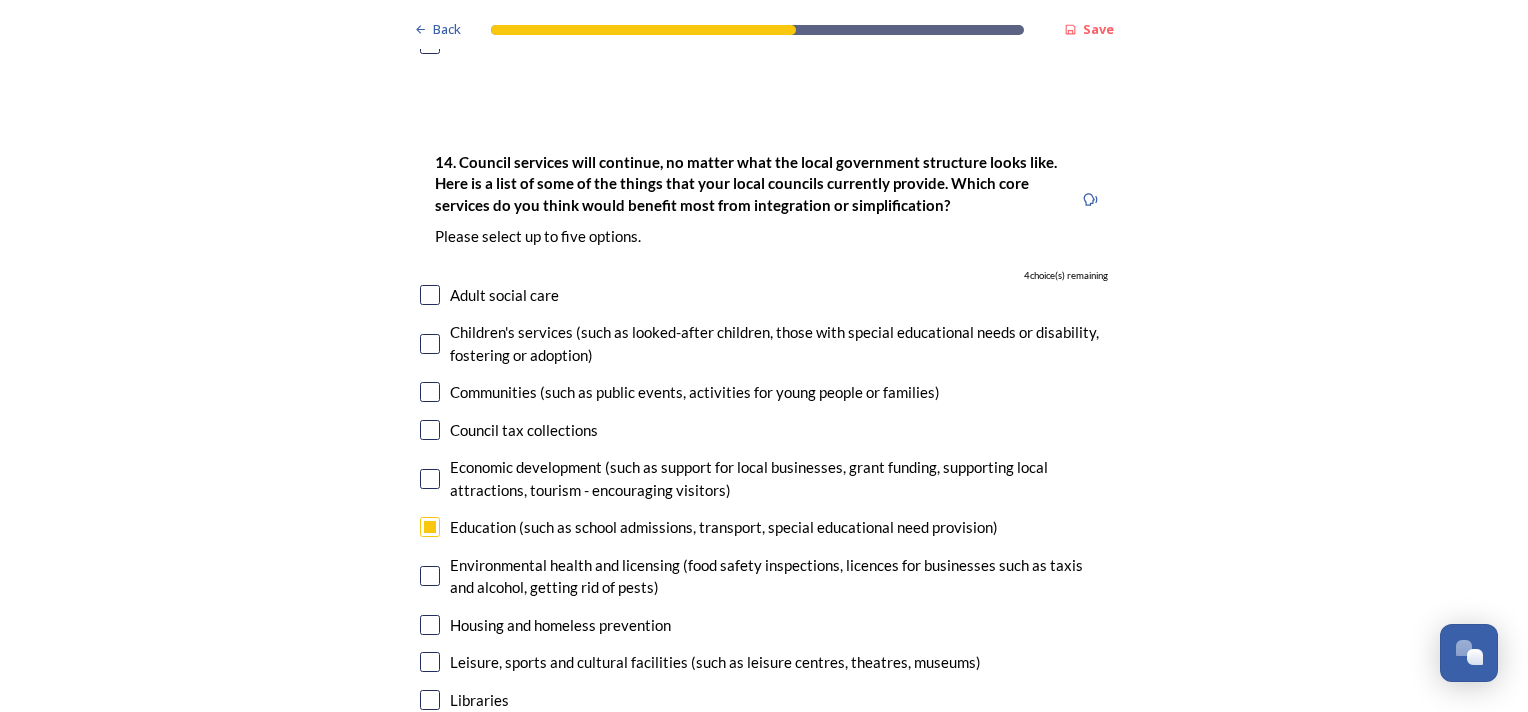 click at bounding box center (430, 662) 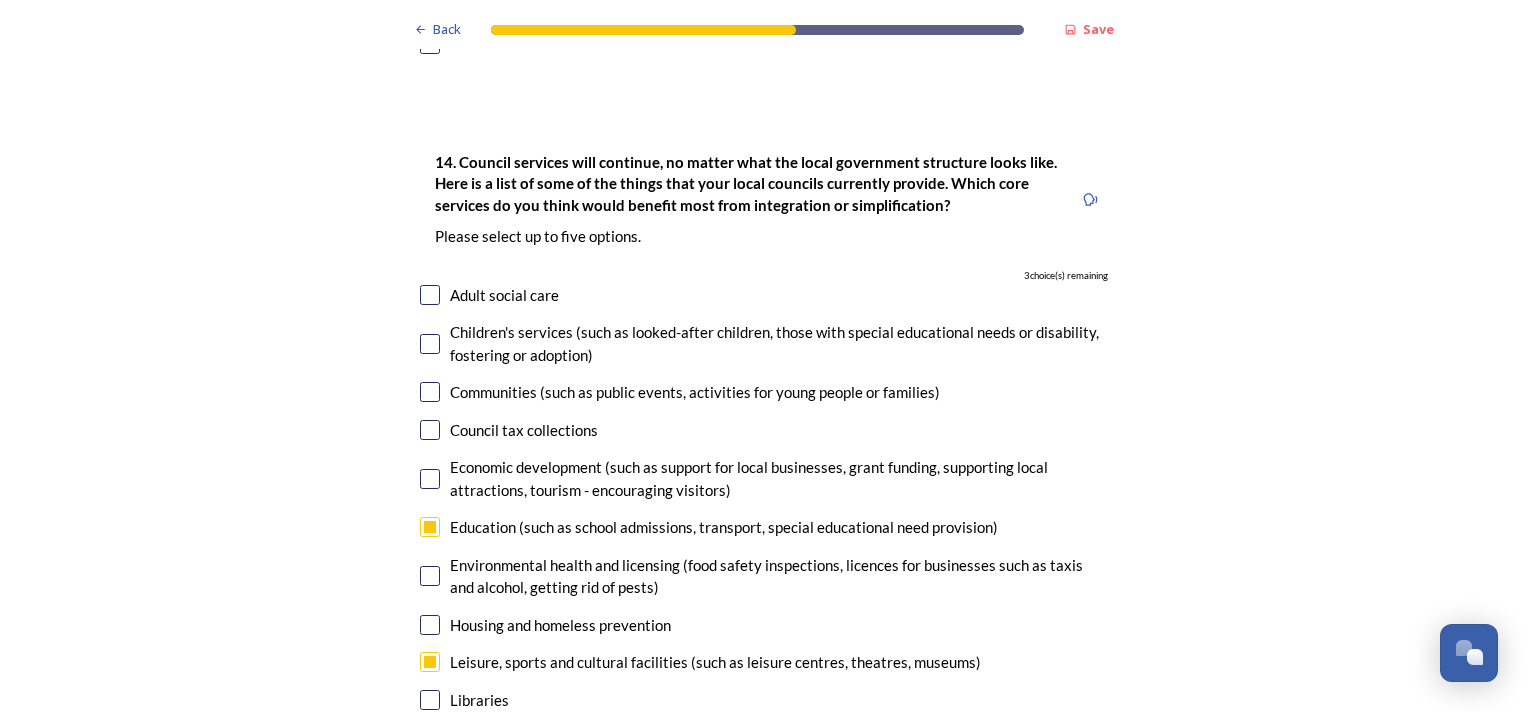 click at bounding box center [430, 392] 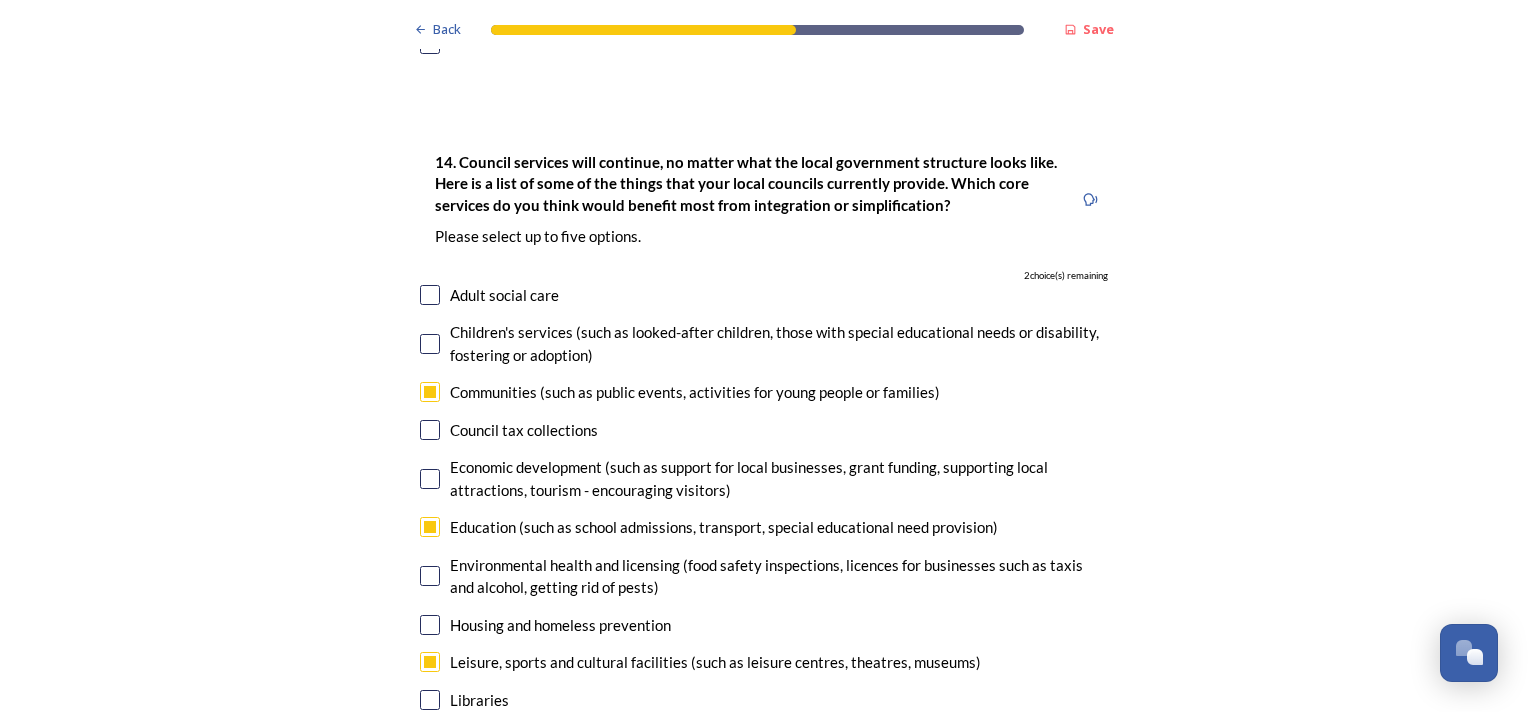 click at bounding box center [430, 775] 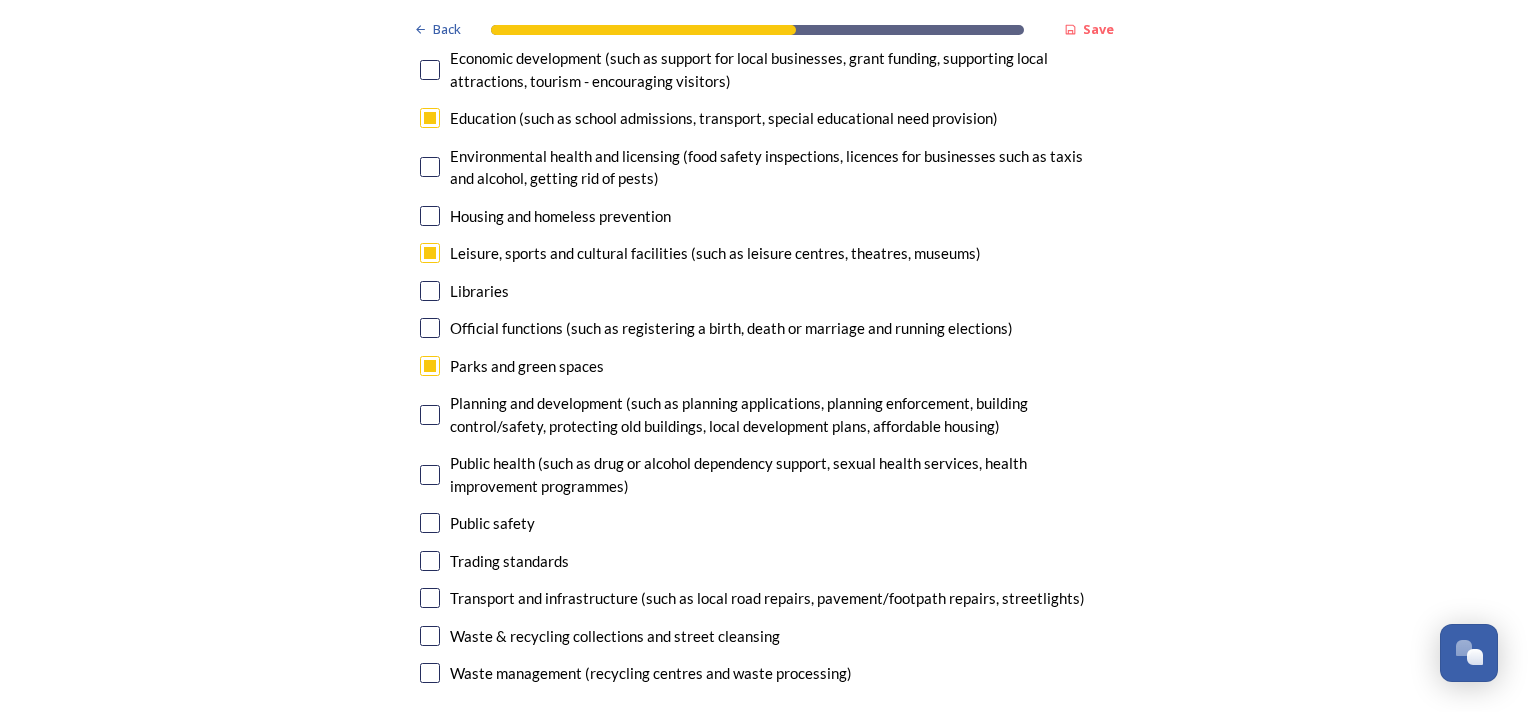 scroll, scrollTop: 5160, scrollLeft: 0, axis: vertical 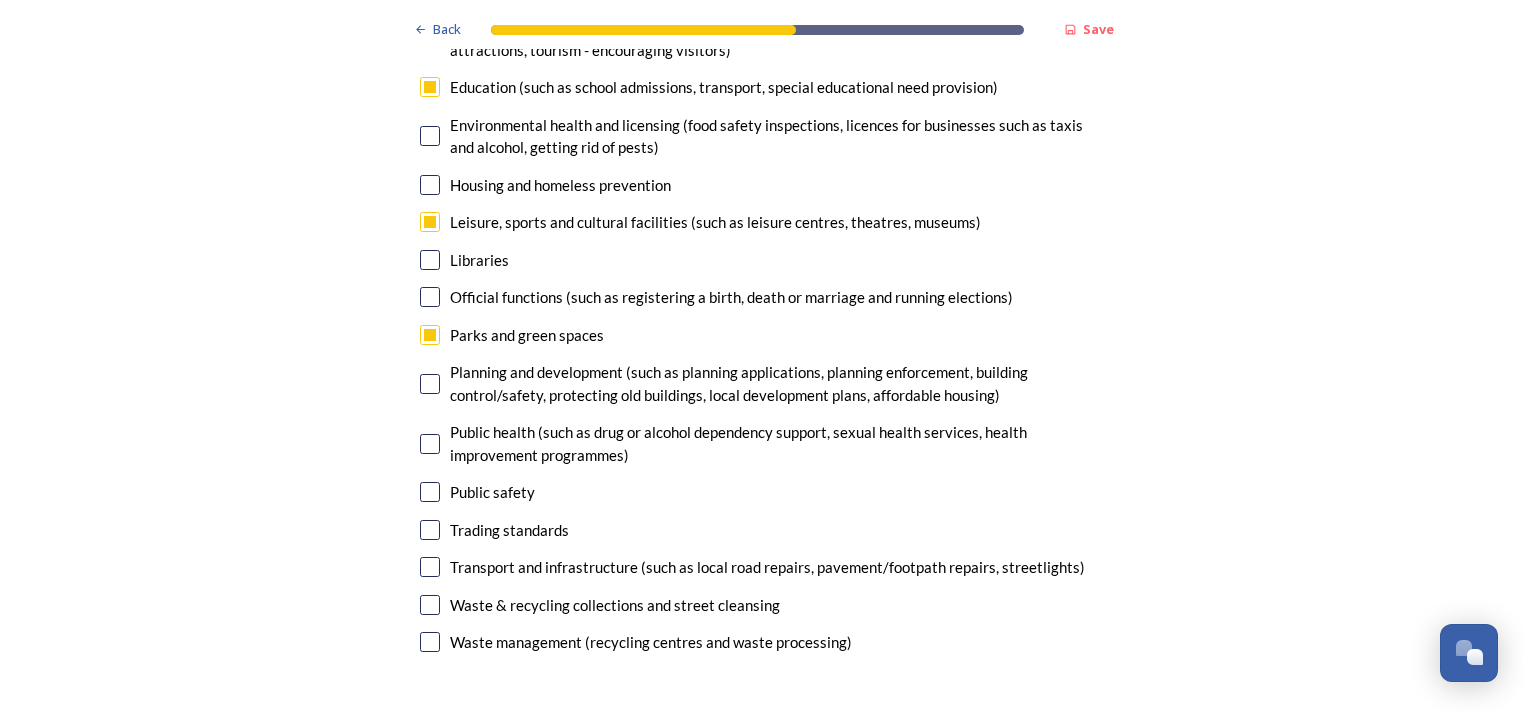 click at bounding box center [430, 605] 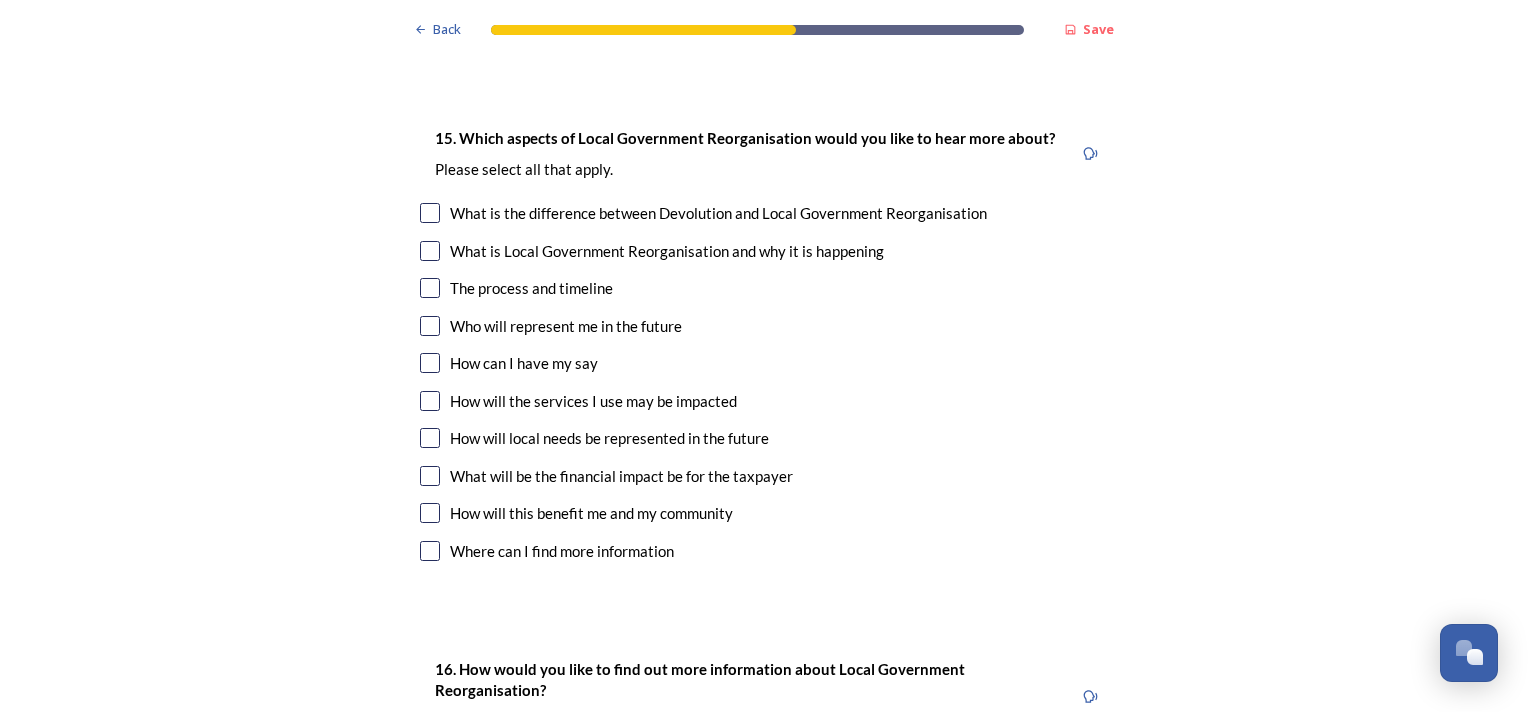 scroll, scrollTop: 6171, scrollLeft: 0, axis: vertical 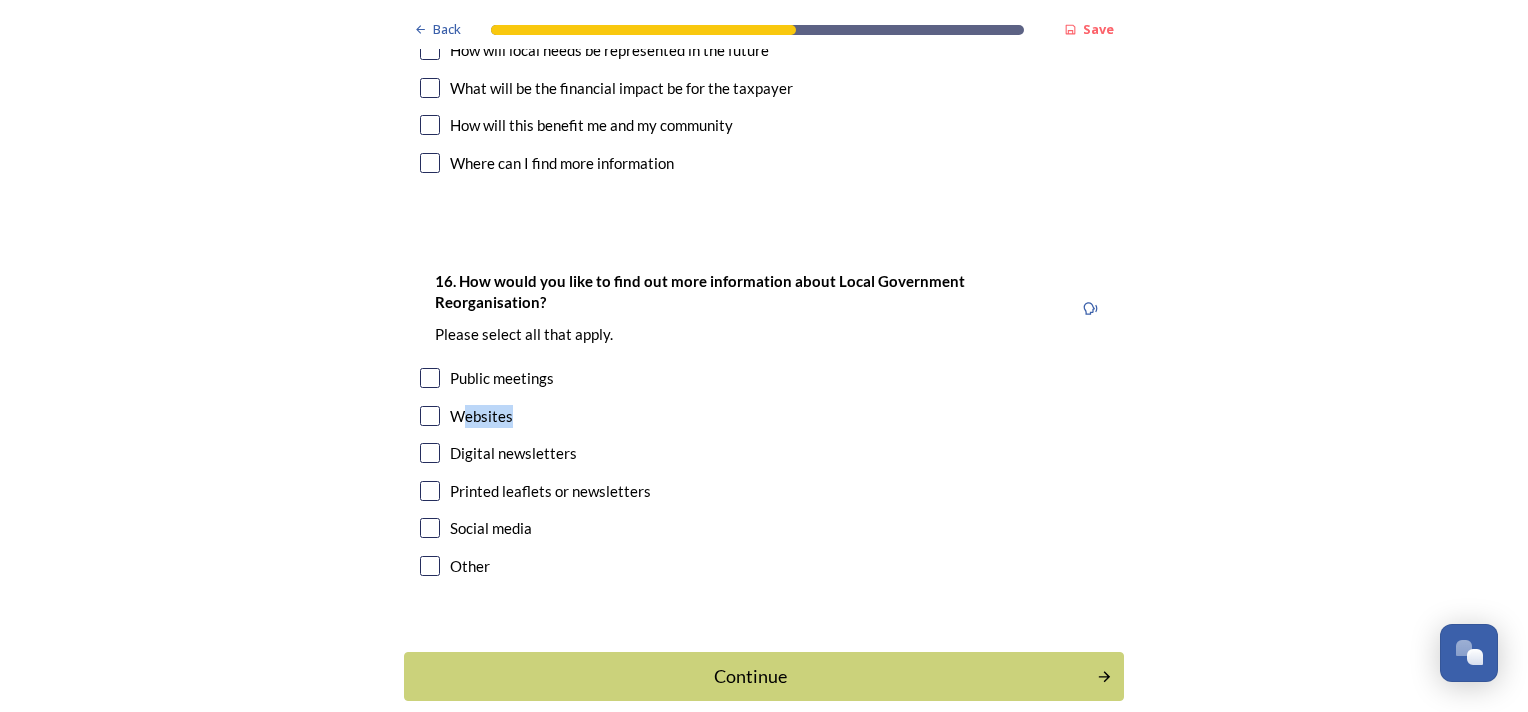 drag, startPoint x: 404, startPoint y: 327, endPoint x: 452, endPoint y: 290, distance: 60.60528 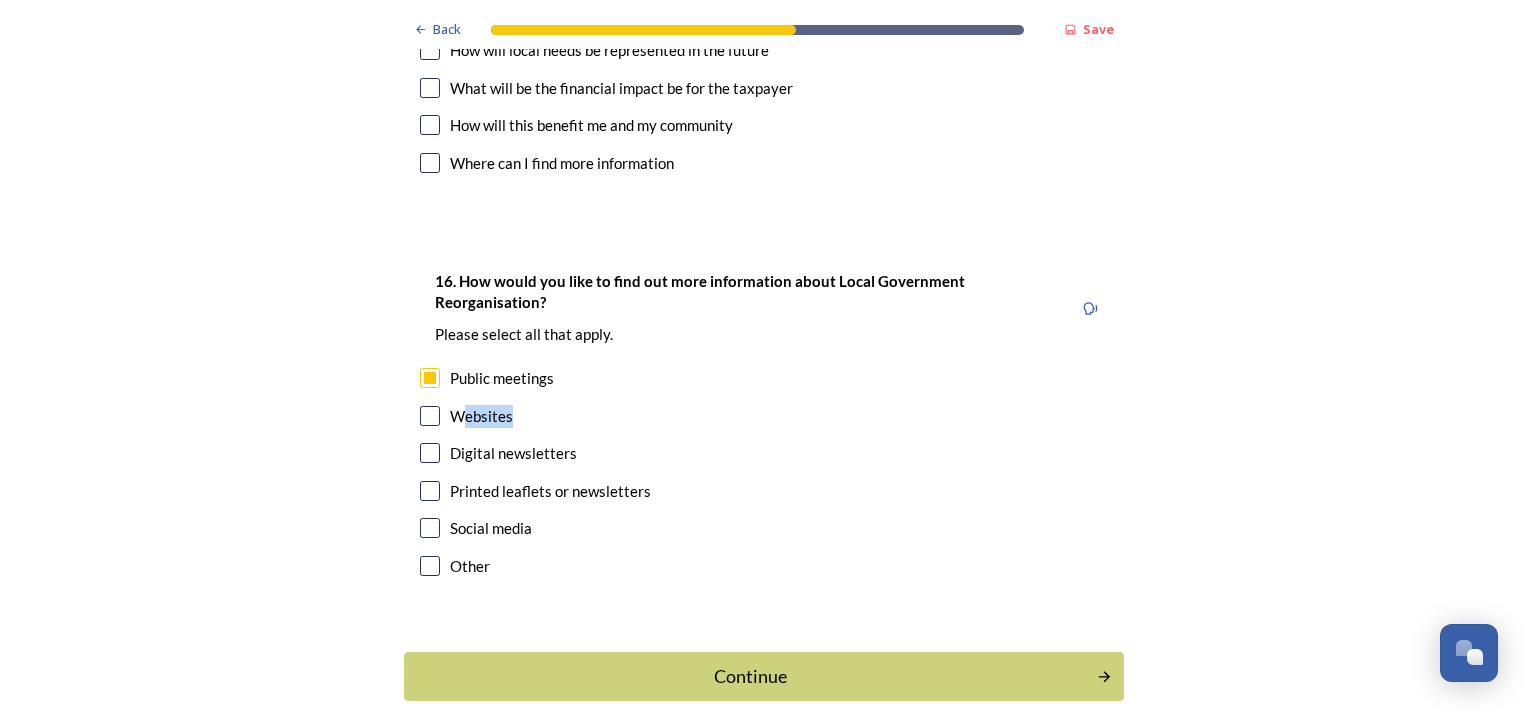 click at bounding box center (430, 491) 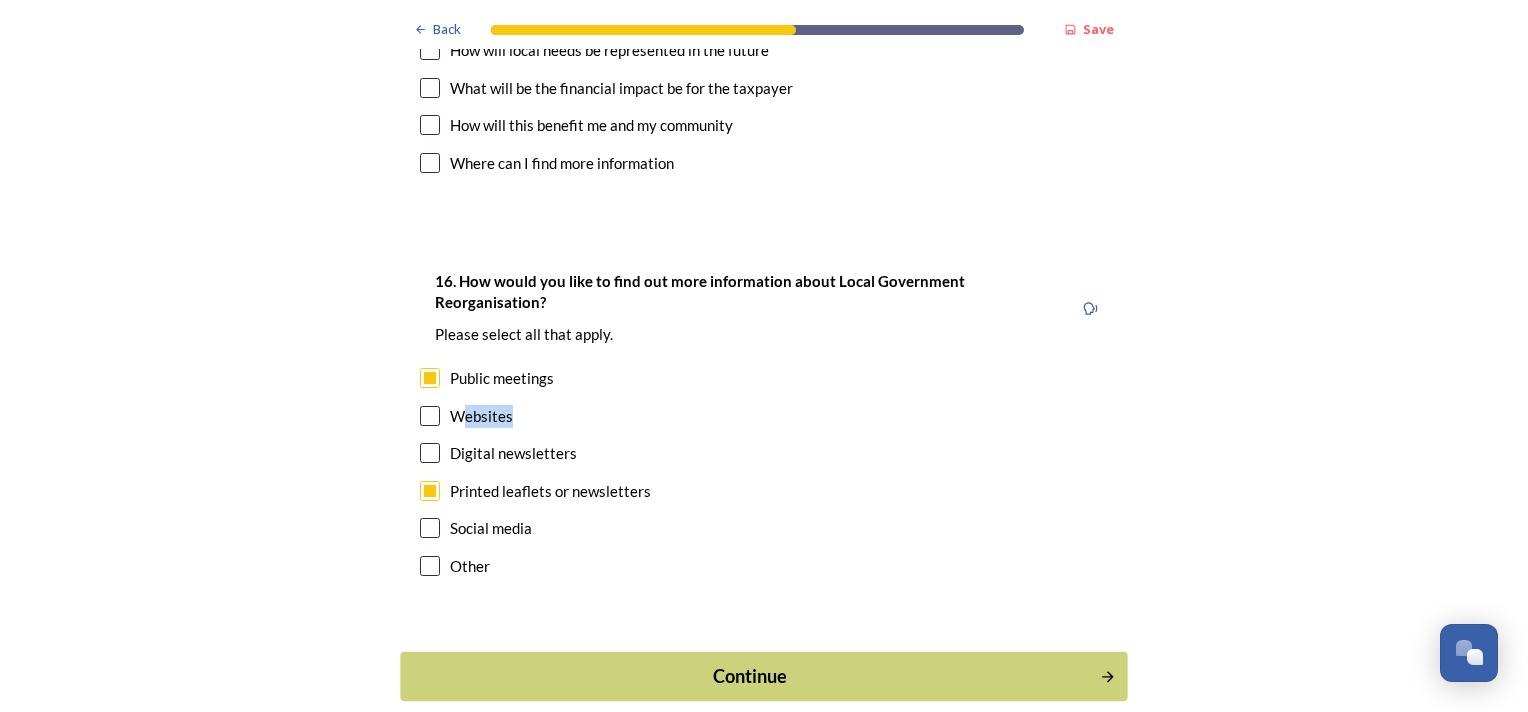 click on "Continue" at bounding box center [750, 676] 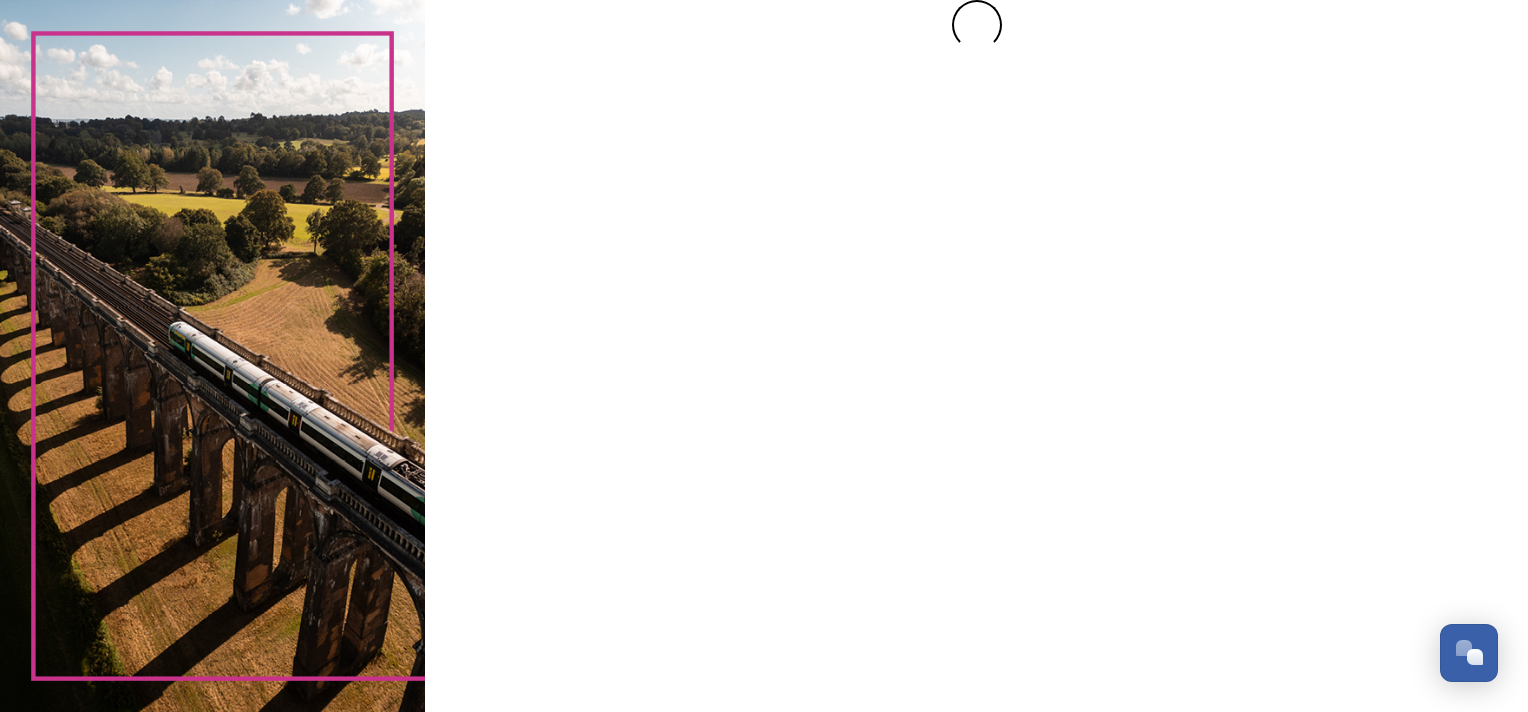 scroll, scrollTop: 0, scrollLeft: 0, axis: both 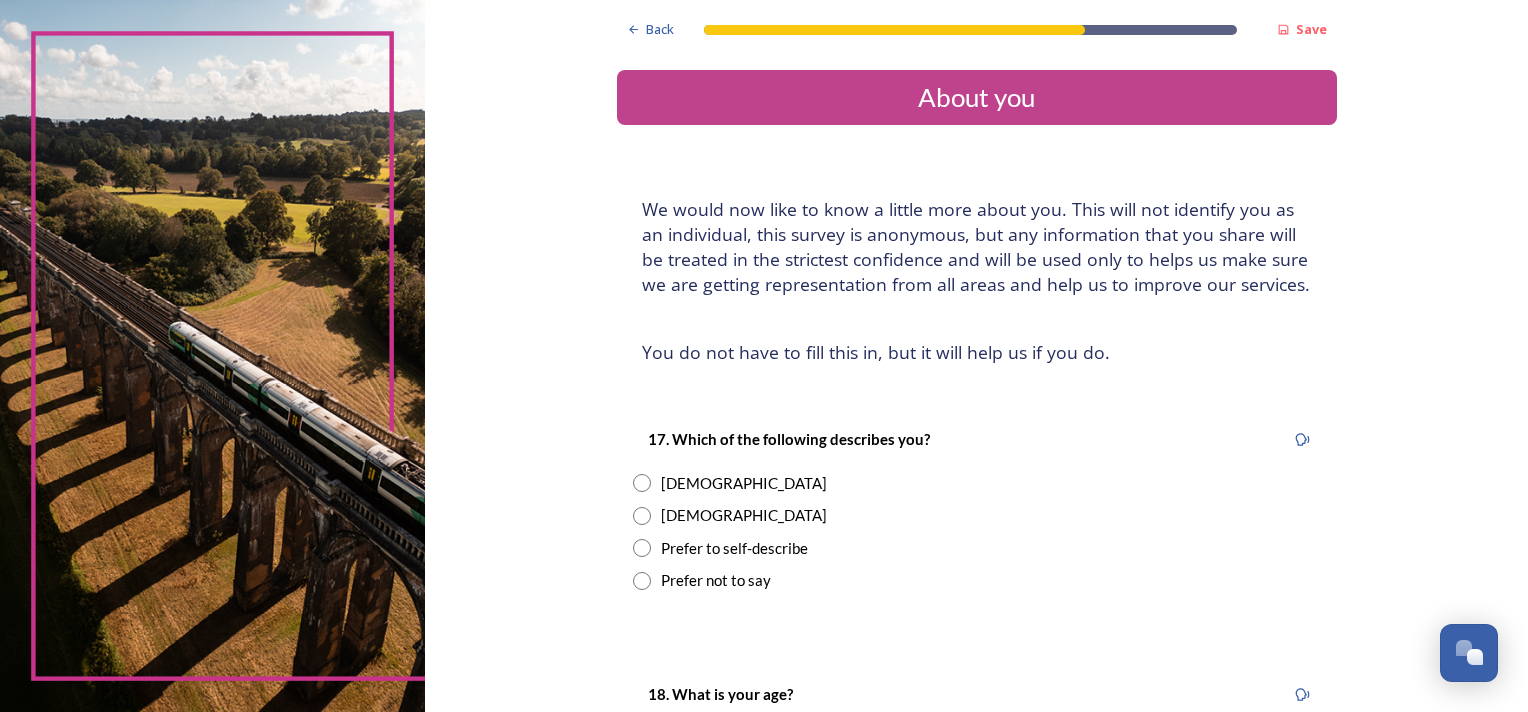 click at bounding box center [642, 516] 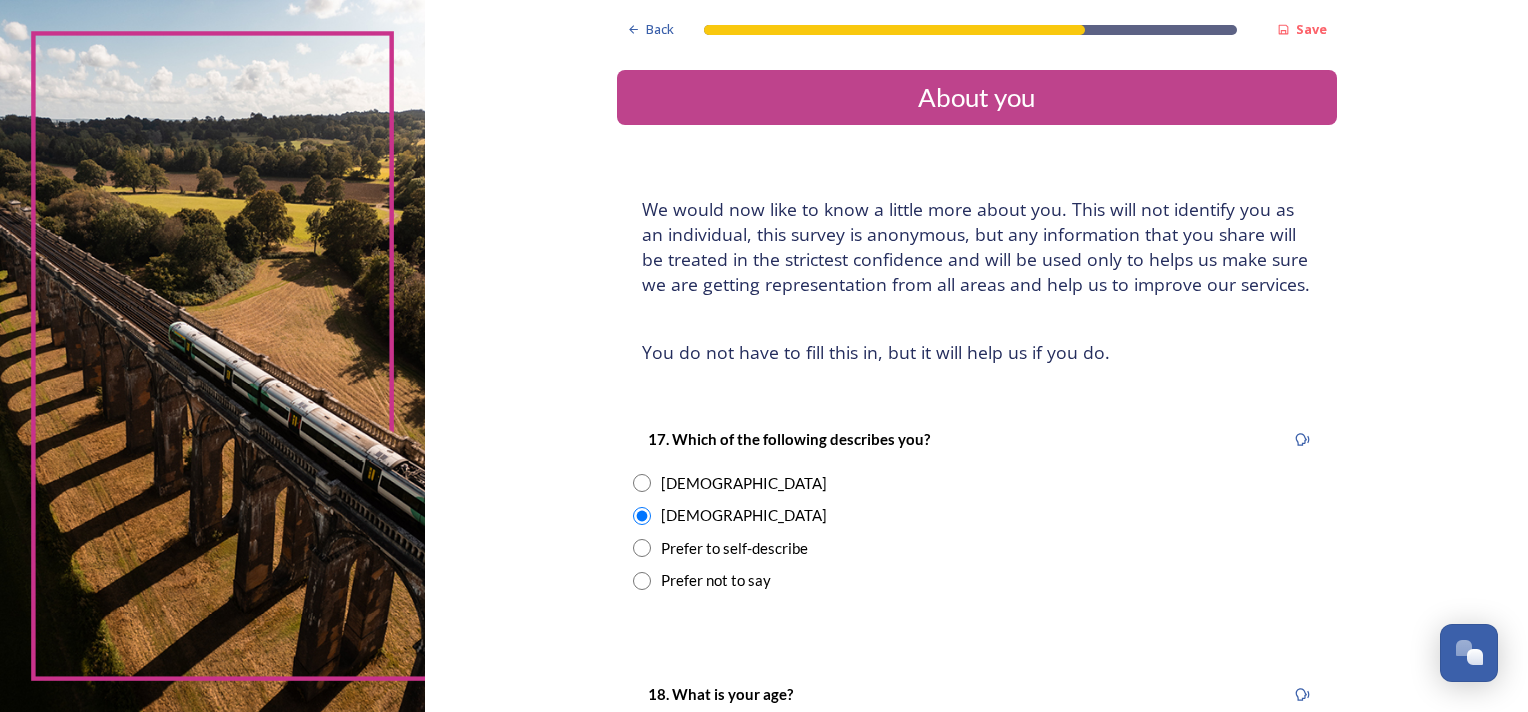 scroll, scrollTop: 623, scrollLeft: 0, axis: vertical 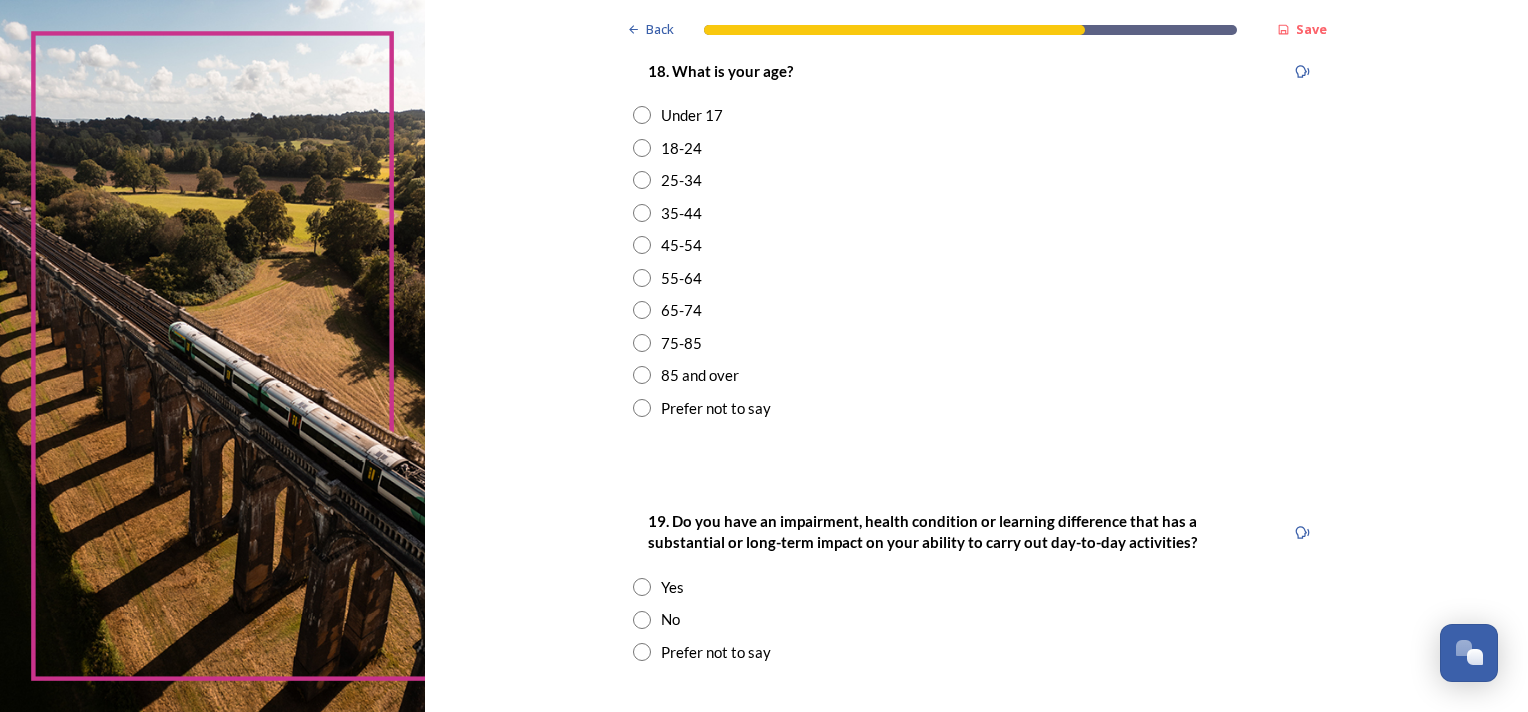 click on "45-54" at bounding box center [977, 245] 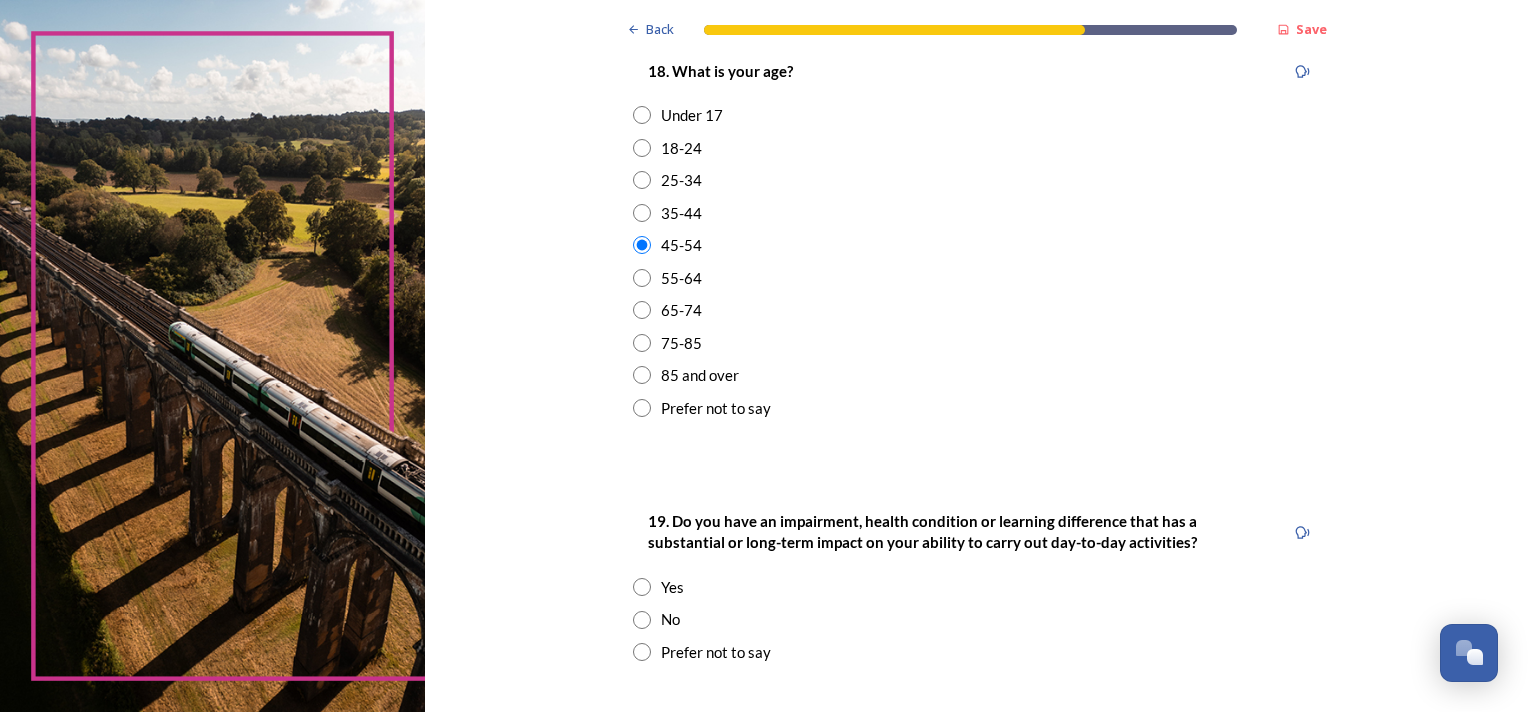 click at bounding box center [642, 587] 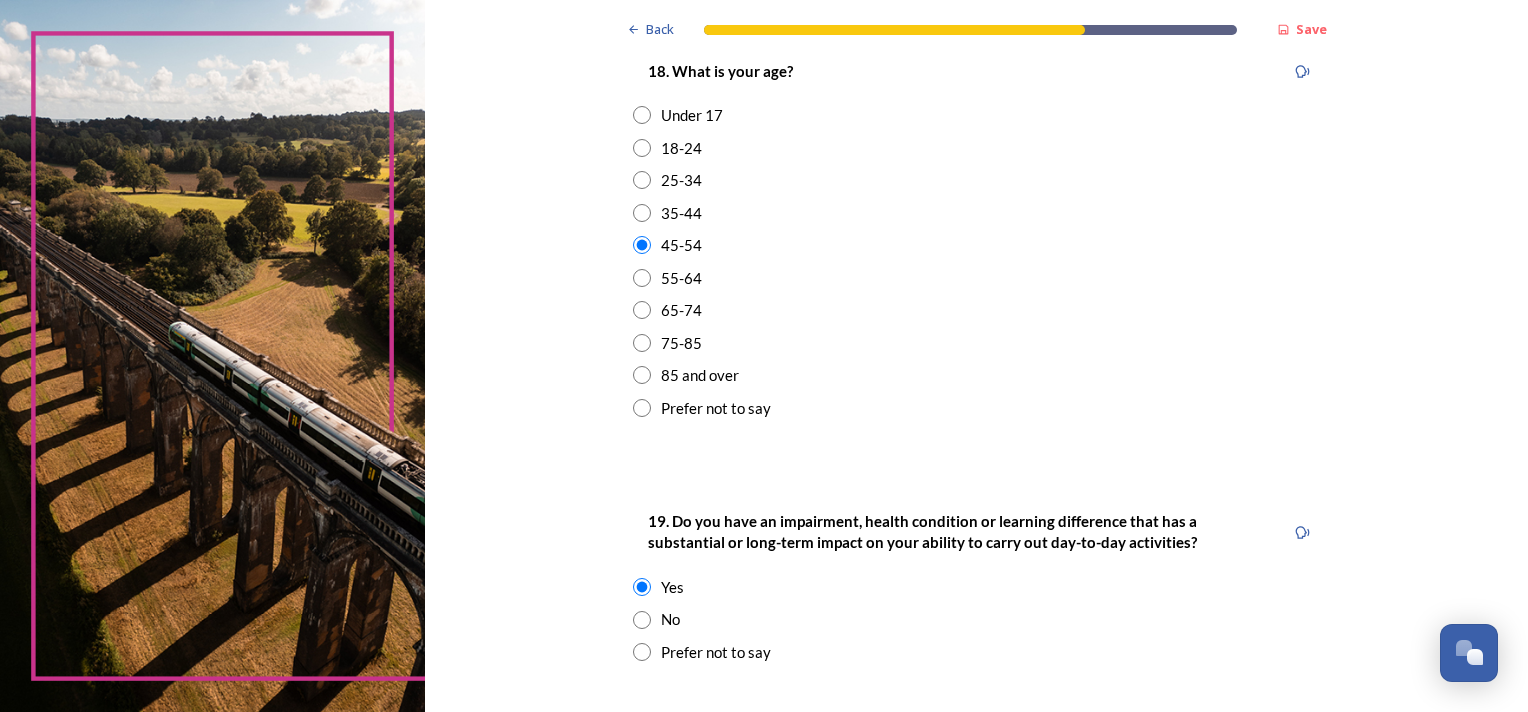 scroll, scrollTop: 1246, scrollLeft: 0, axis: vertical 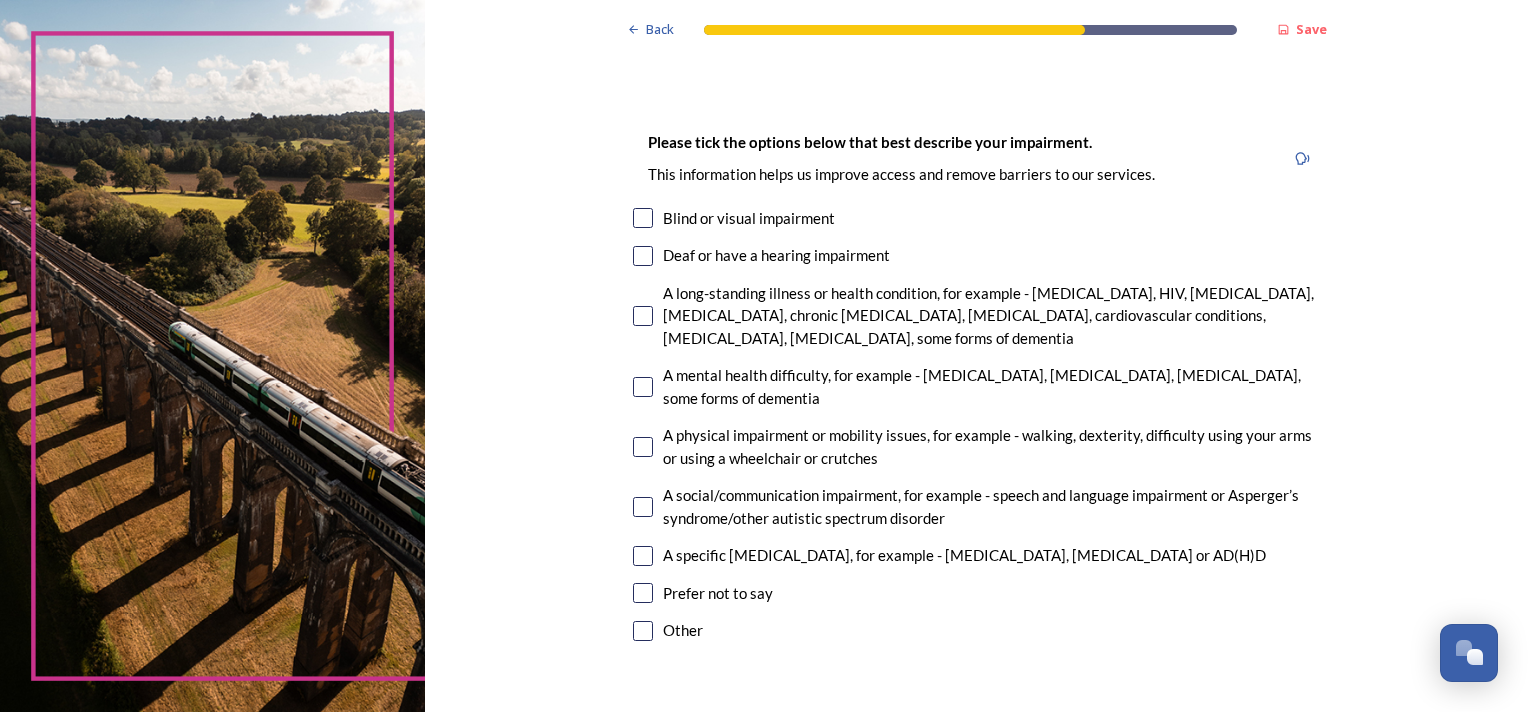 click on "A mental health difficulty, for example - schizophrenia, depression, anxiety disorder, some forms of dementia" at bounding box center (977, 386) 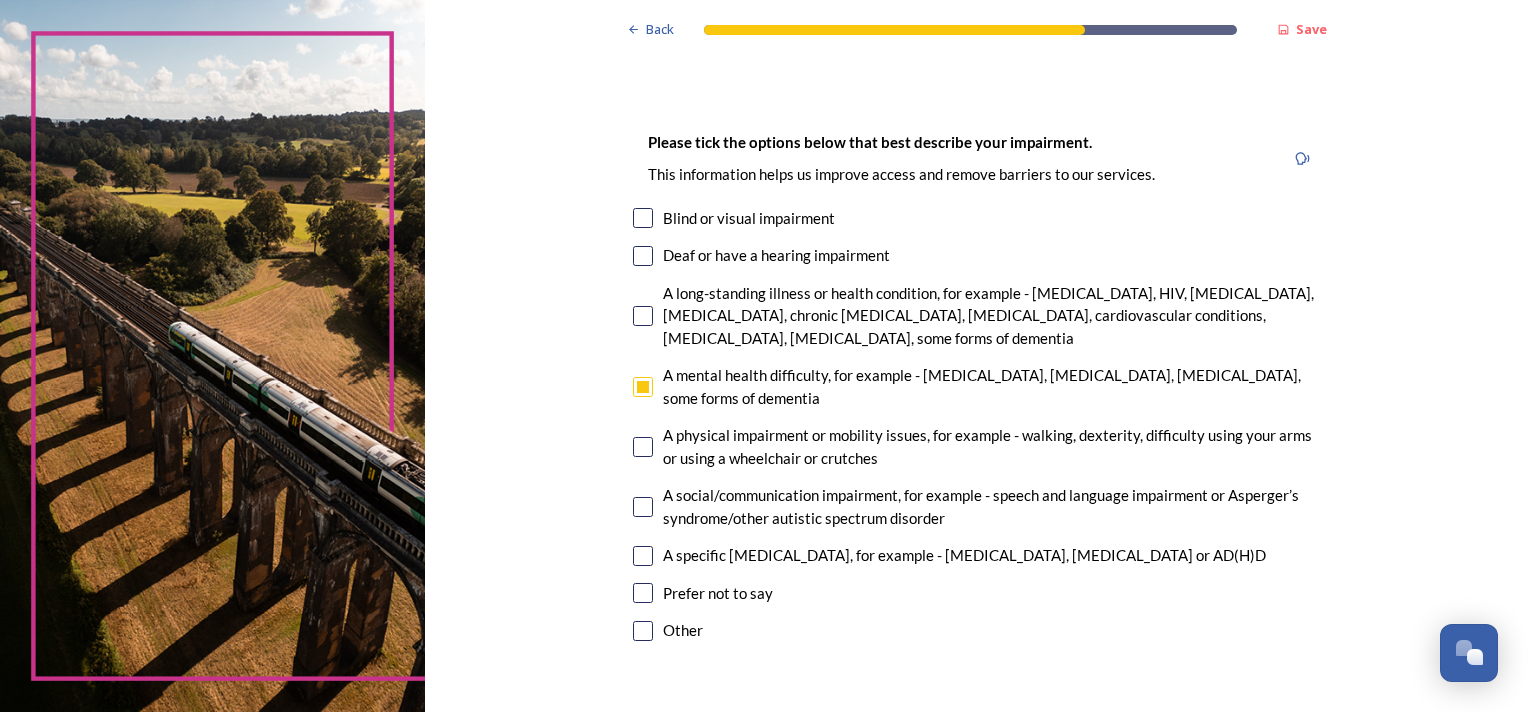 click at bounding box center (643, 556) 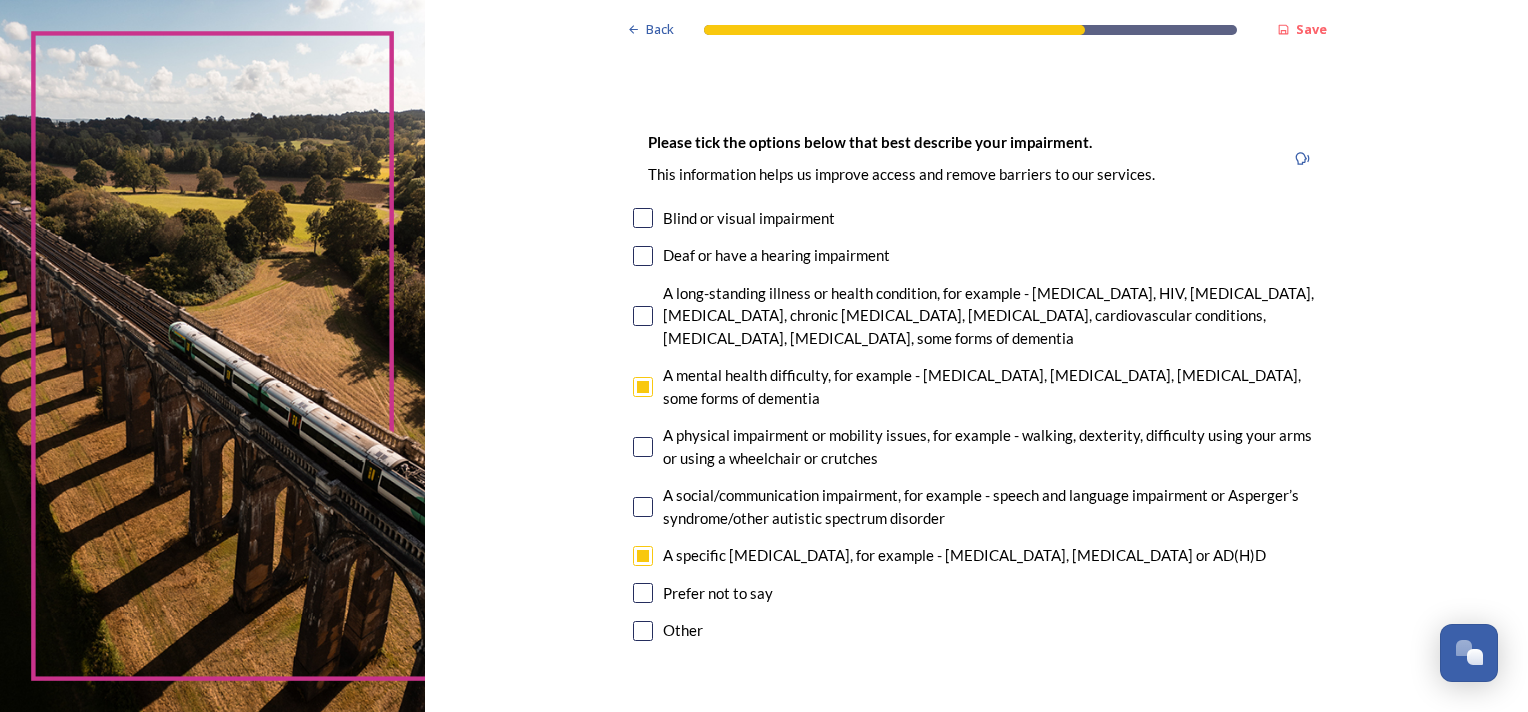 scroll, scrollTop: 1624, scrollLeft: 0, axis: vertical 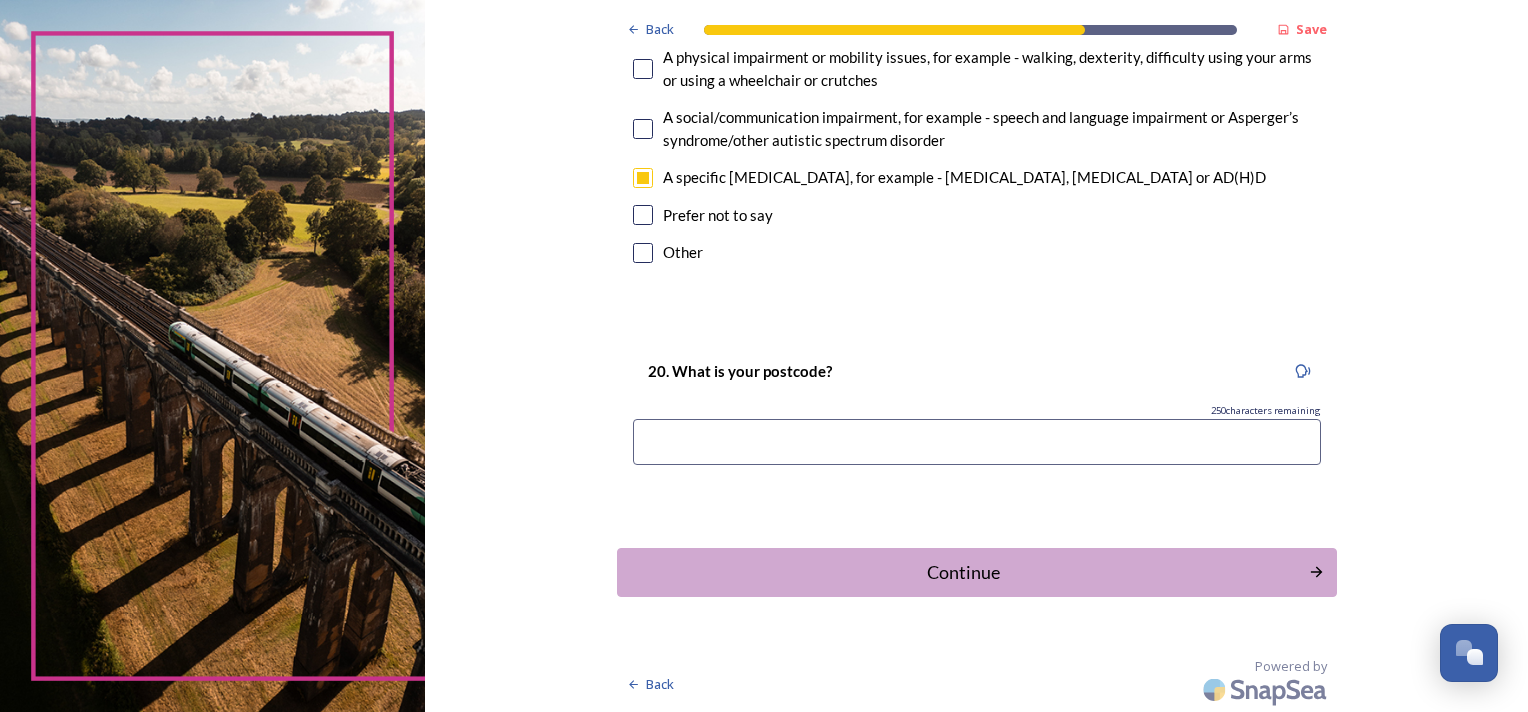click at bounding box center (977, 442) 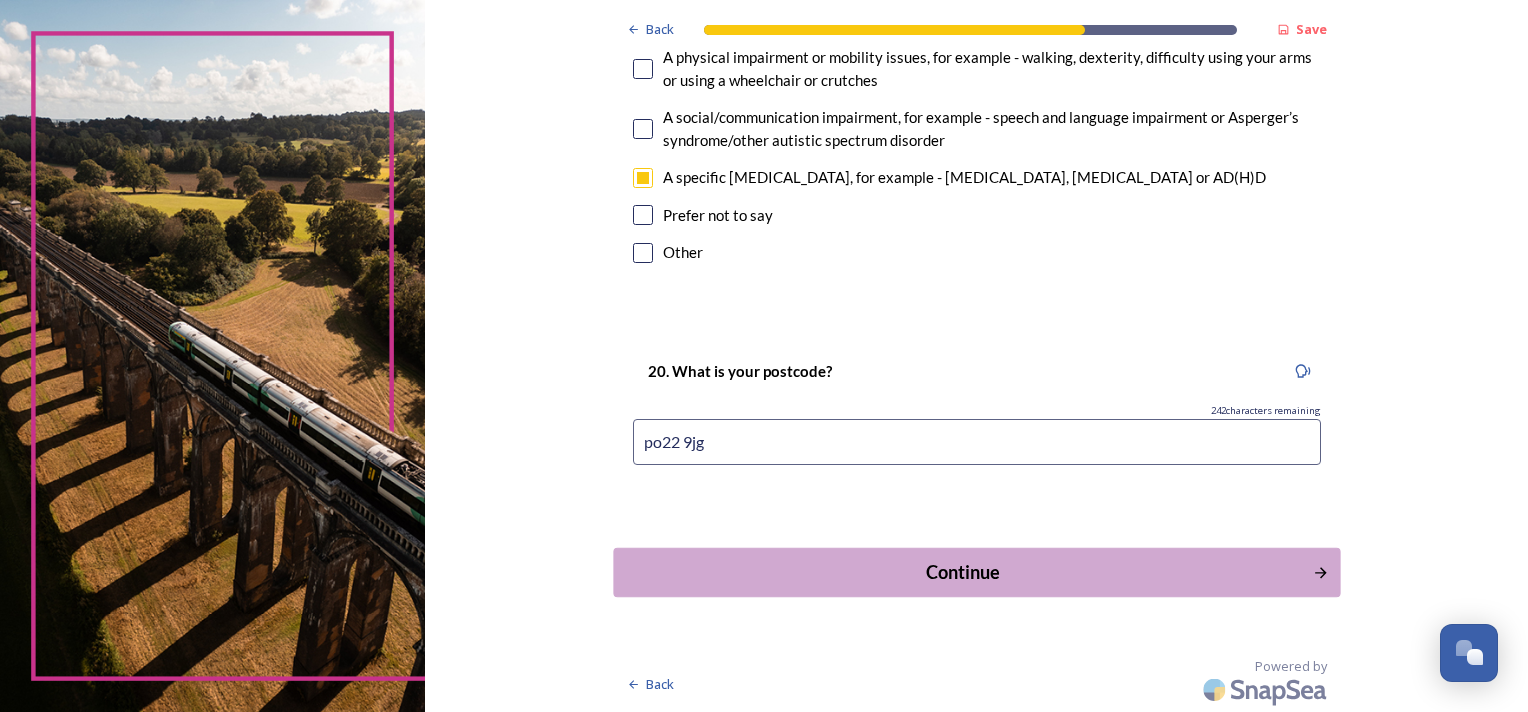 type on "po22 9jg" 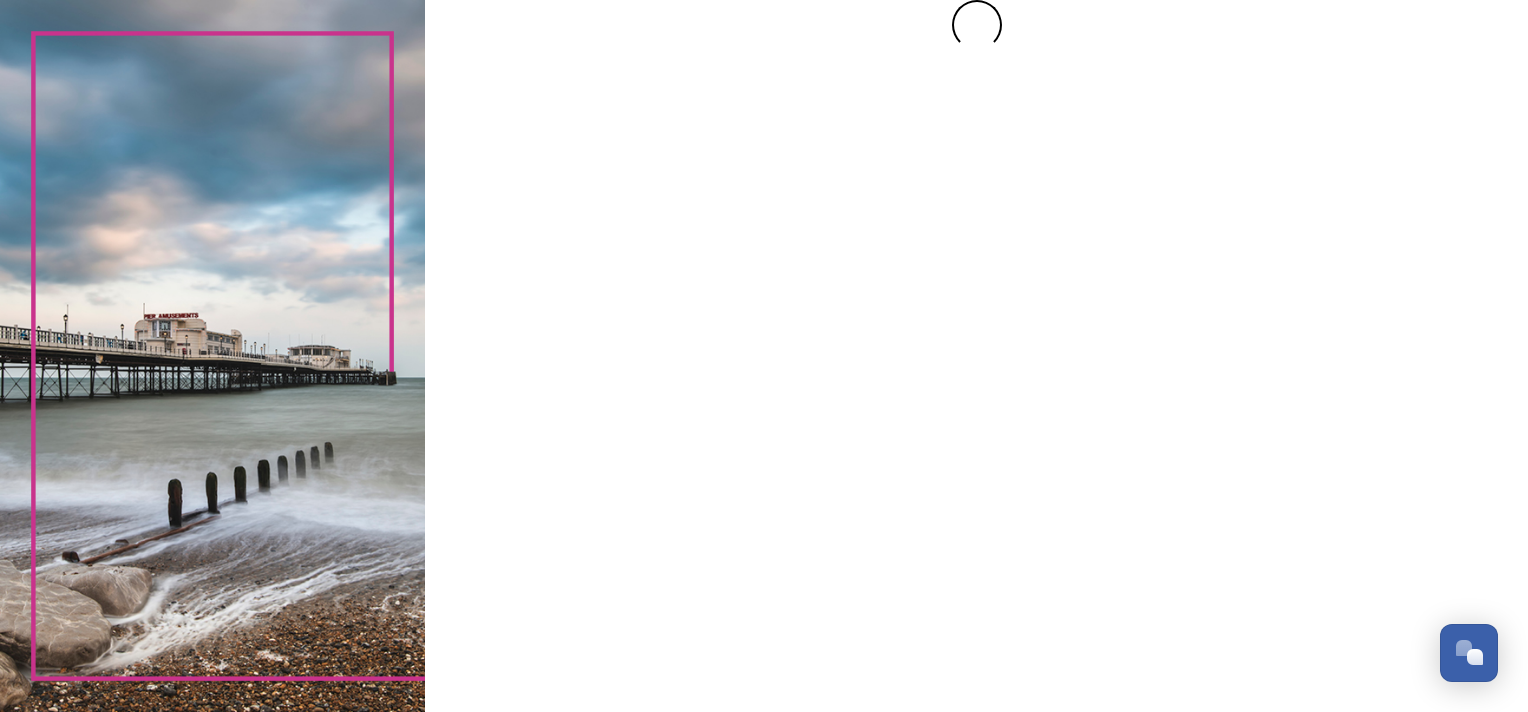 scroll, scrollTop: 0, scrollLeft: 0, axis: both 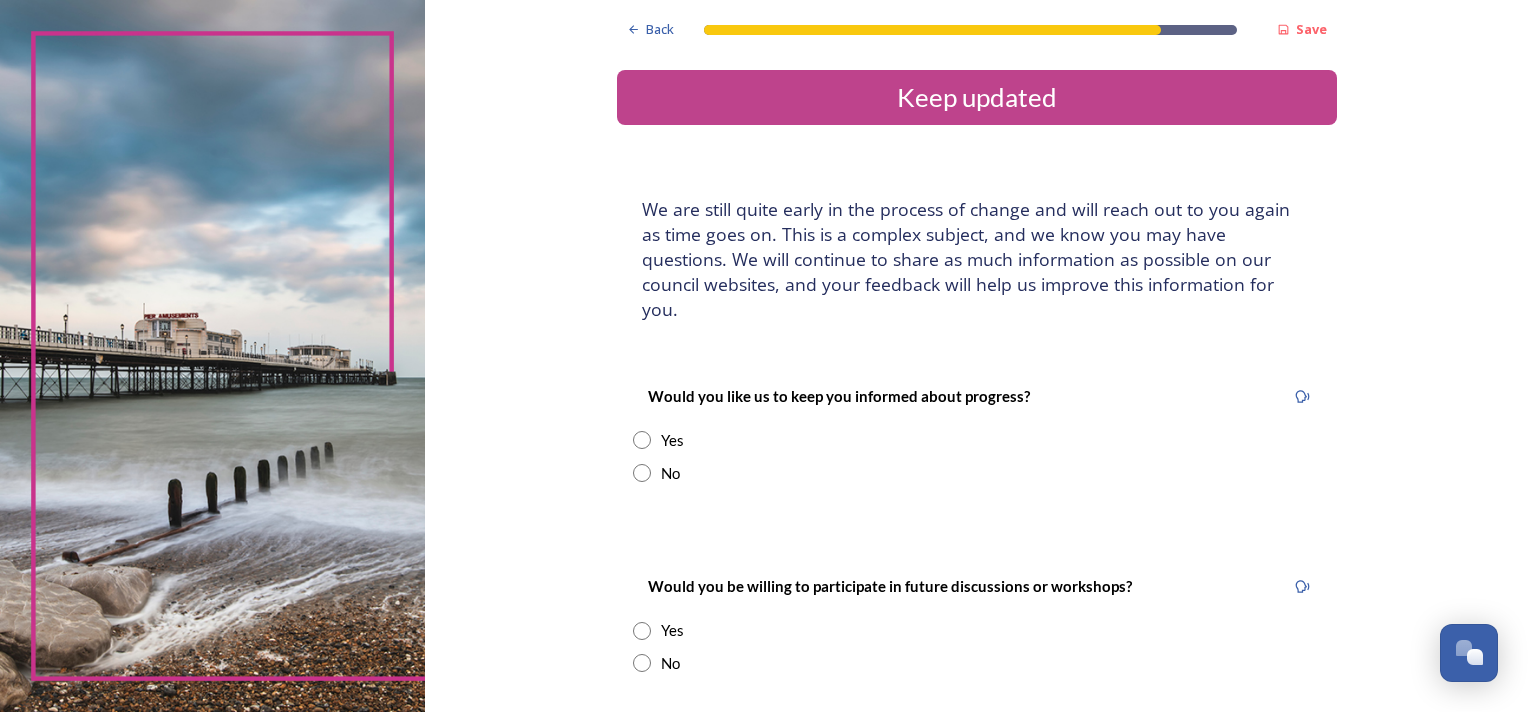 click on "Would you be willing to participate in future discussions or workshops?" at bounding box center [890, 586] 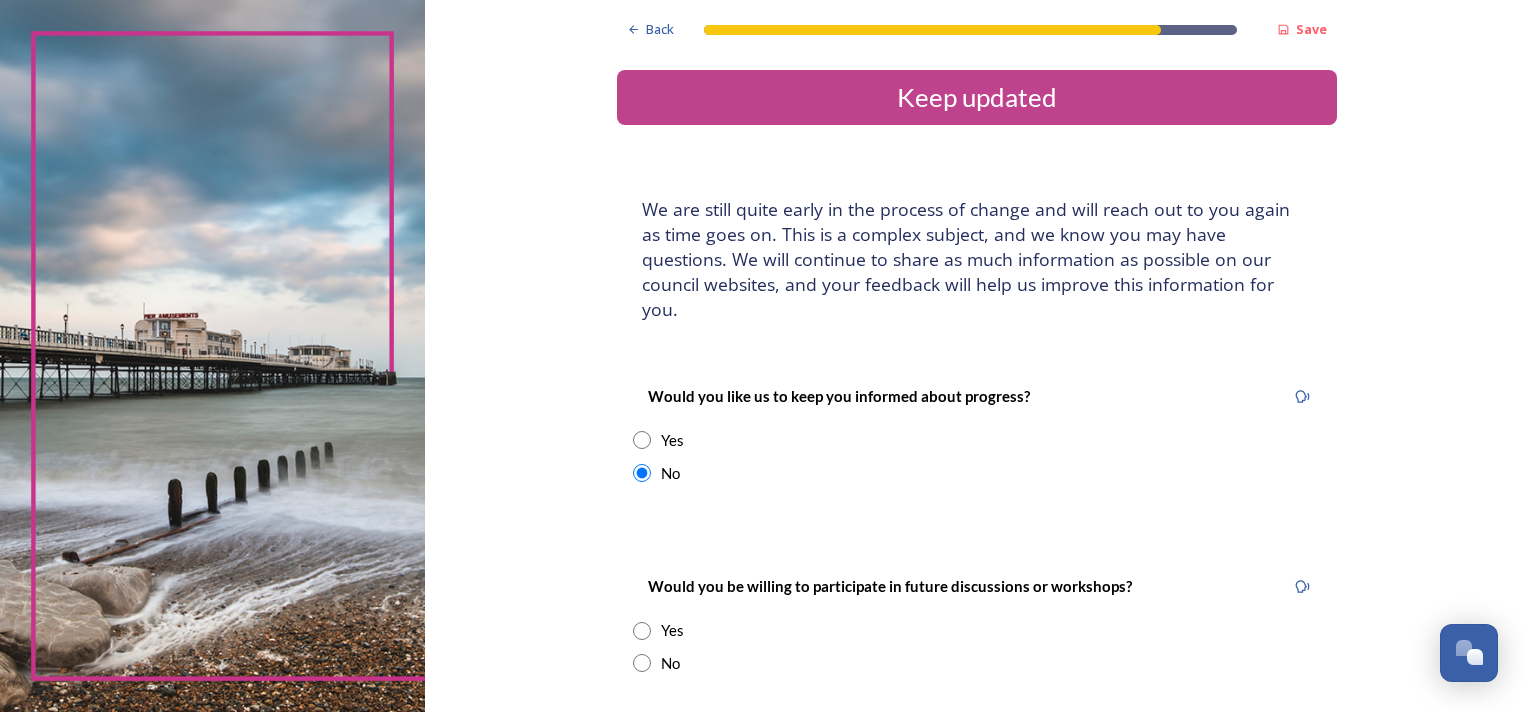 click on "Yes" at bounding box center [977, 630] 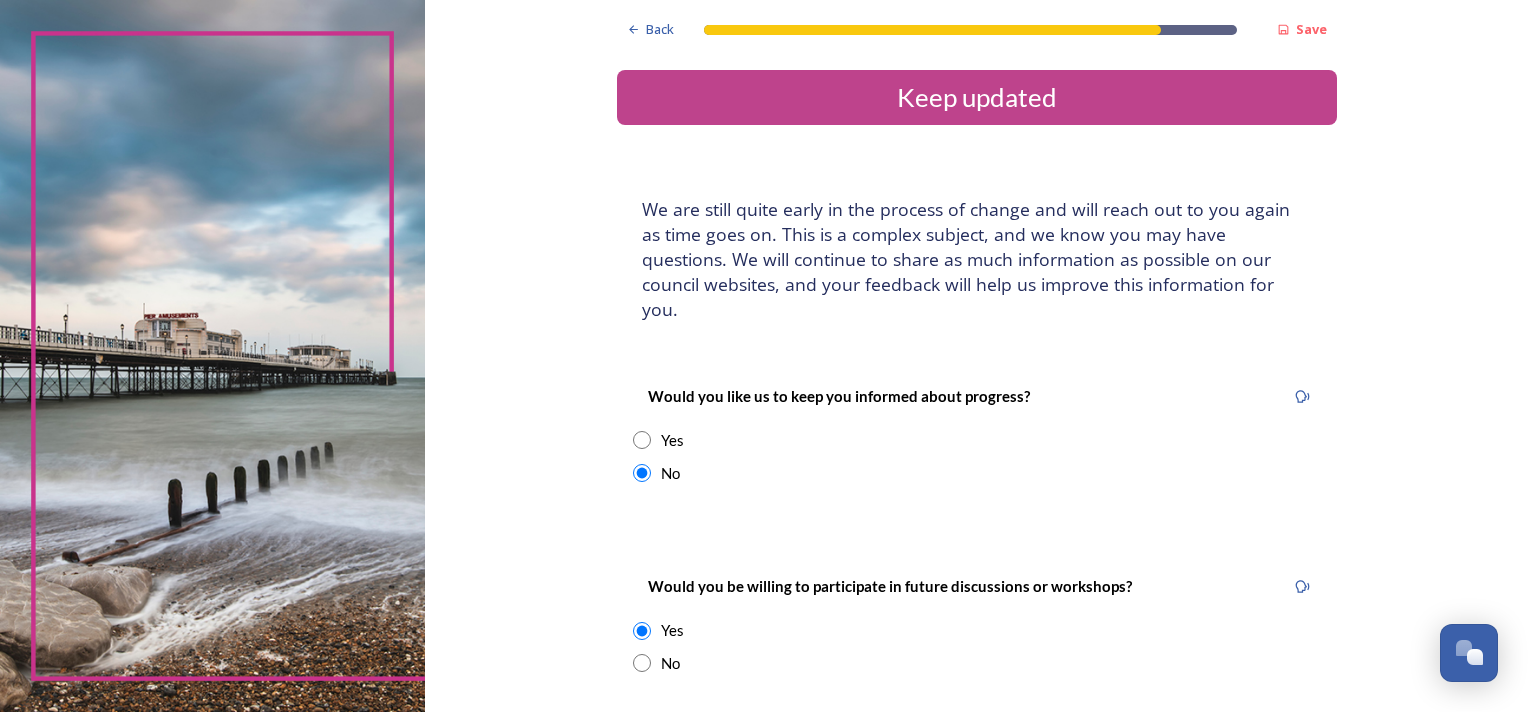 scroll, scrollTop: 520, scrollLeft: 0, axis: vertical 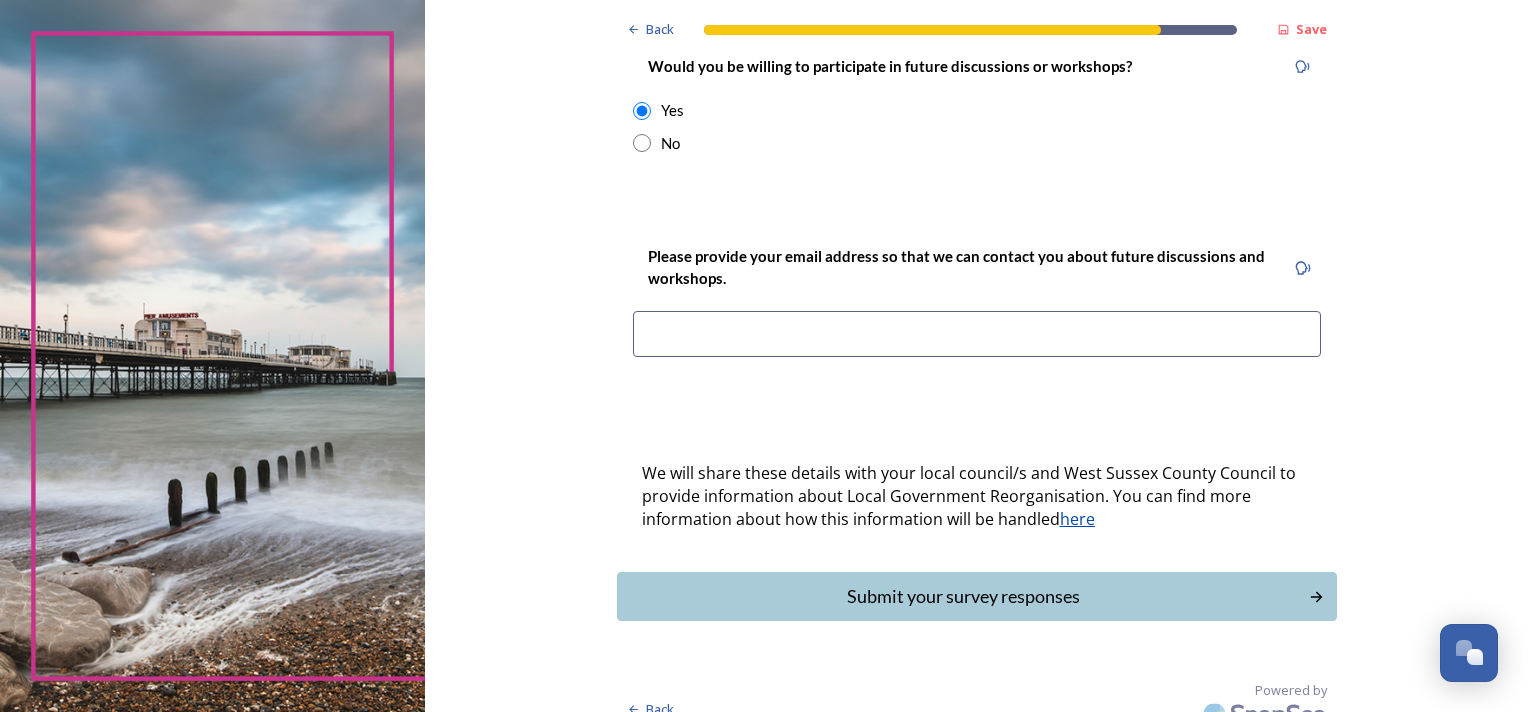 click at bounding box center (977, 334) 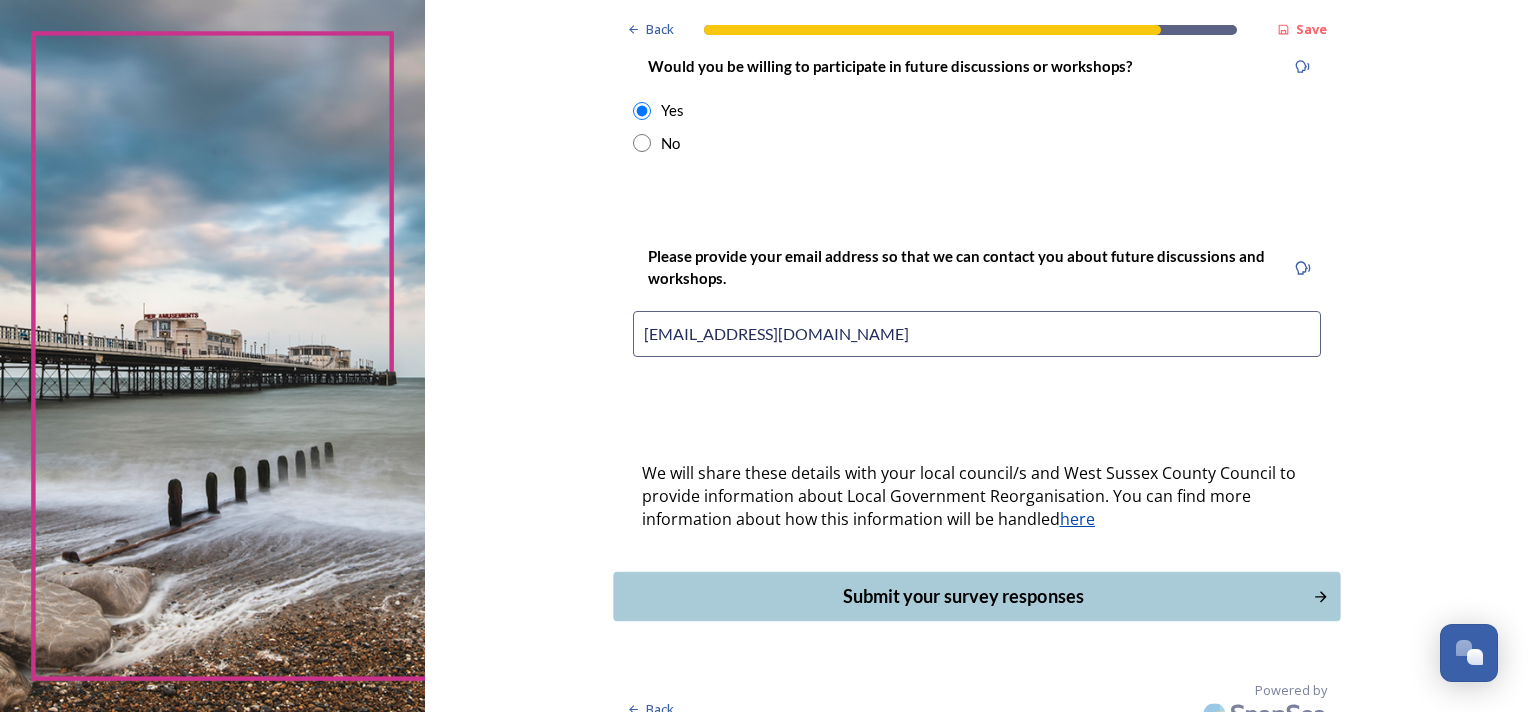 type on "monkeyman37@outlook.com" 